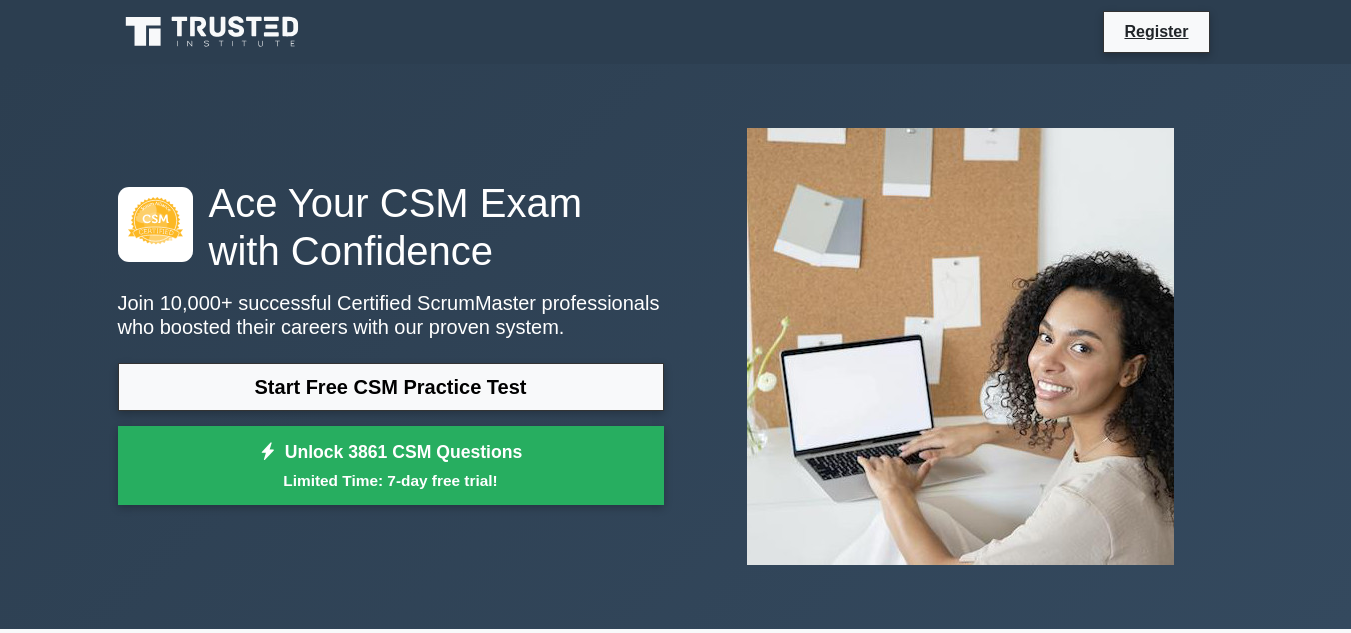 scroll, scrollTop: 0, scrollLeft: 0, axis: both 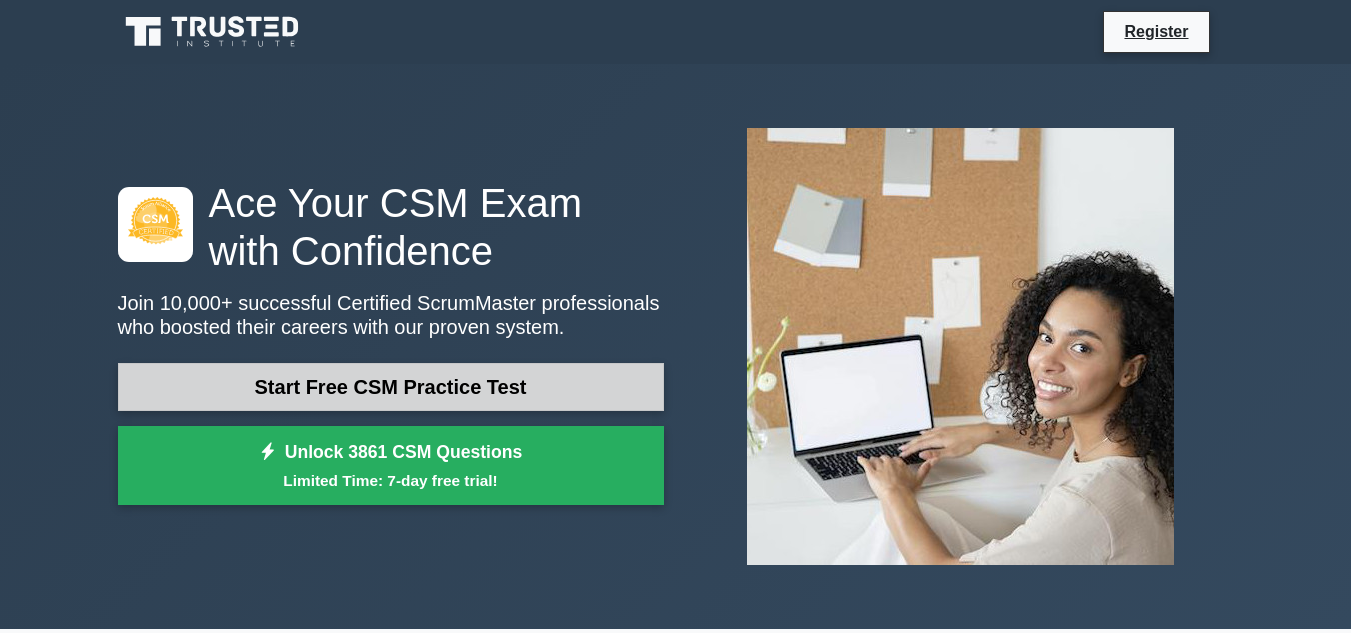 click on "Start Free CSM Practice Test" at bounding box center [391, 387] 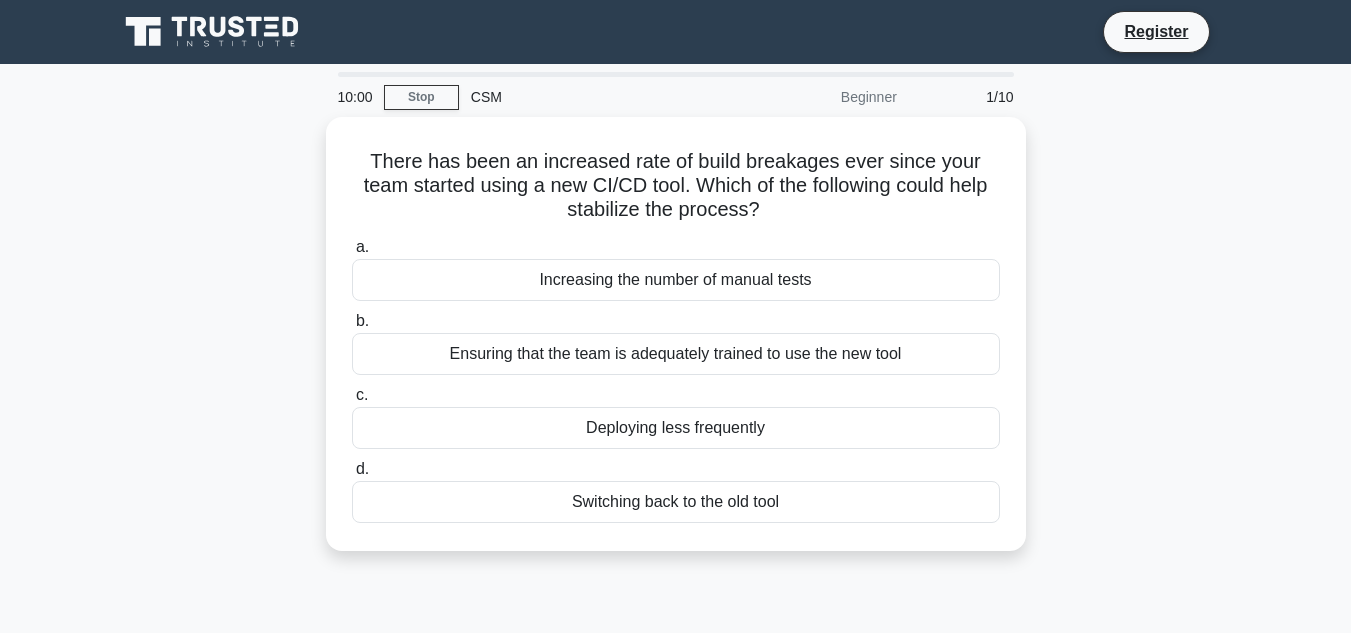 scroll, scrollTop: 0, scrollLeft: 0, axis: both 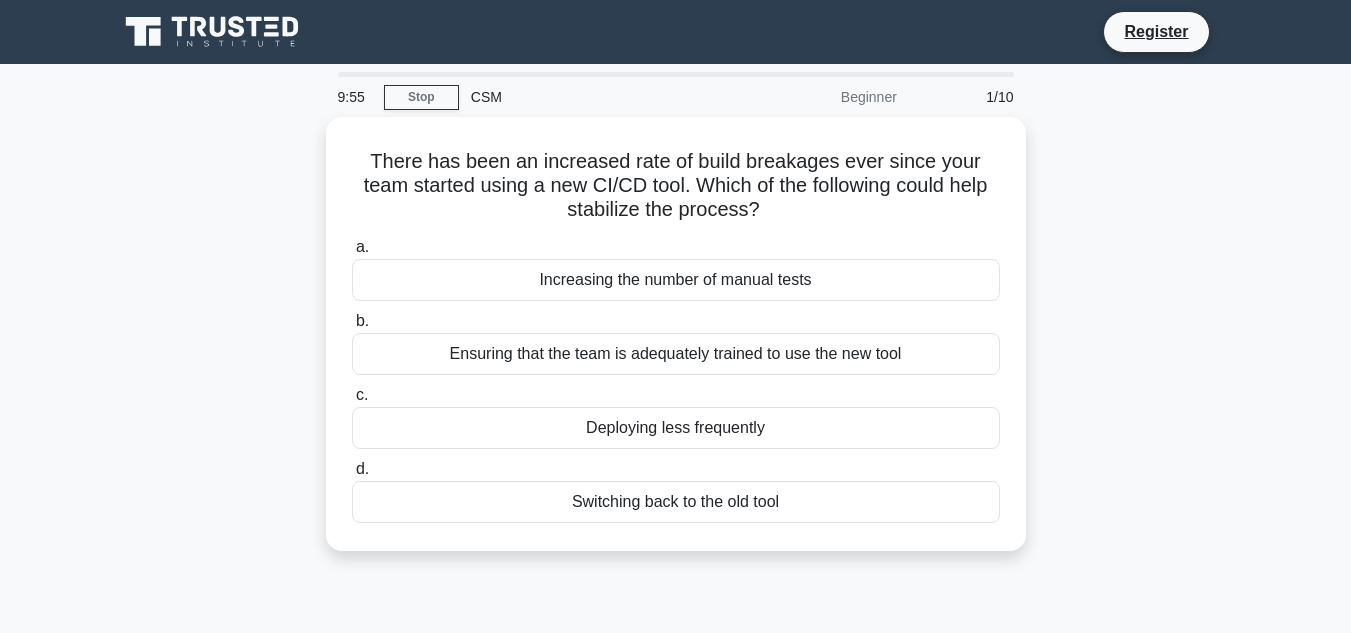 click on "CSM" at bounding box center [596, 97] 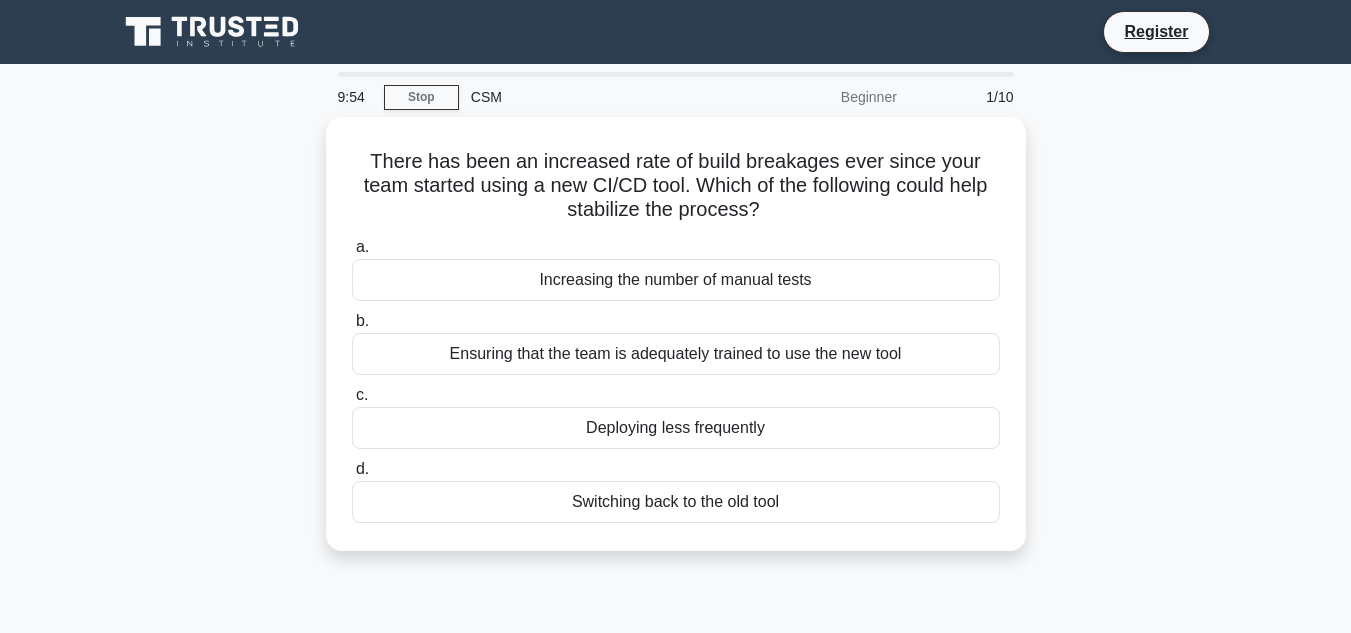 click on "CSM" at bounding box center [596, 97] 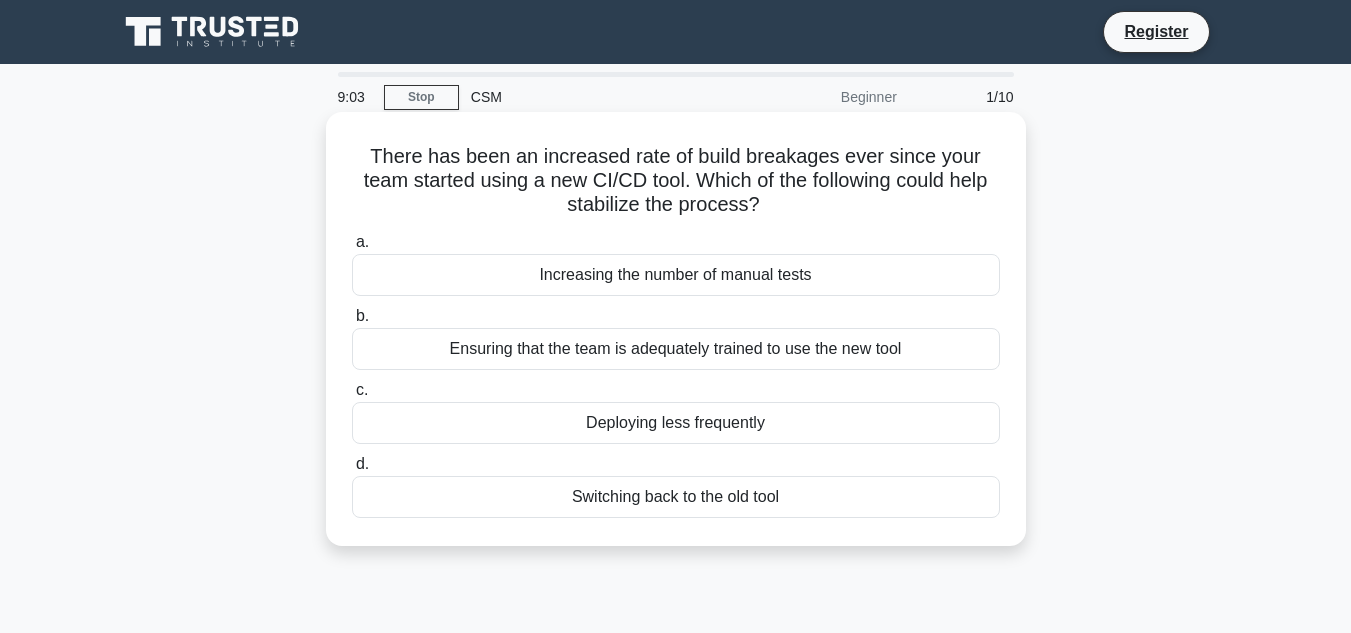 click on "Ensuring that the team is adequately trained to use the new tool" at bounding box center [676, 349] 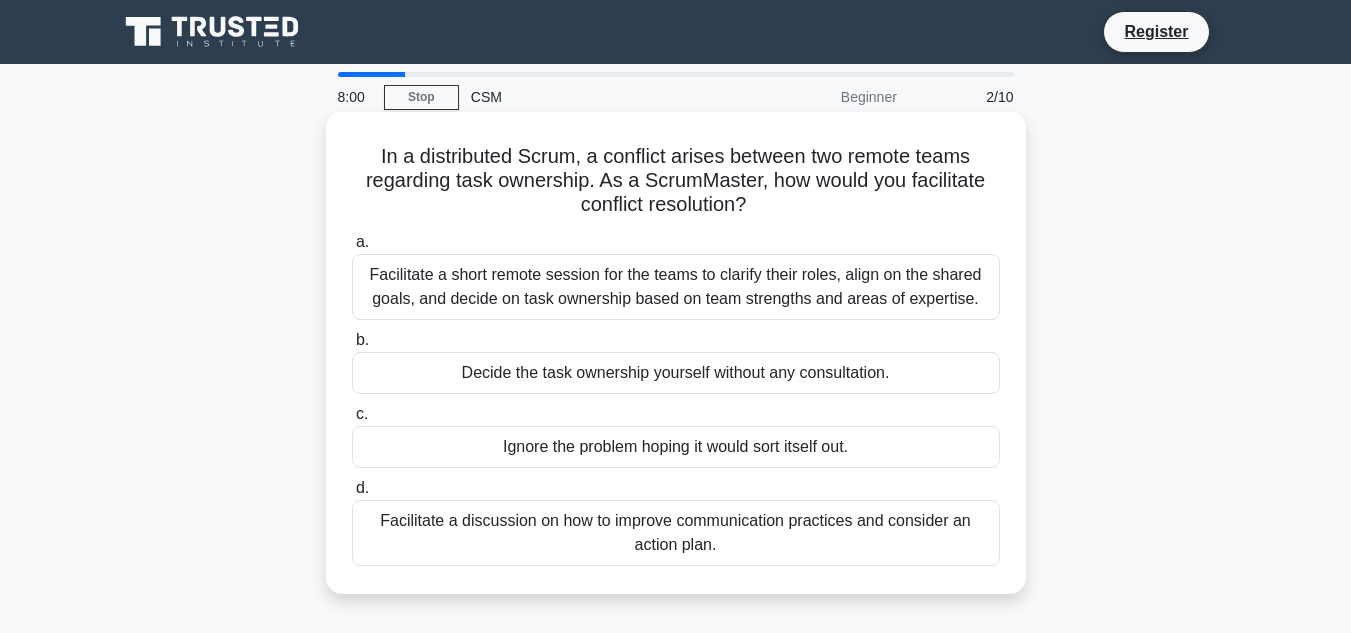 click on "Facilitate a short remote session for the teams to clarify their roles, align on the shared goals, and decide on task ownership based on team strengths and areas of expertise." at bounding box center (676, 287) 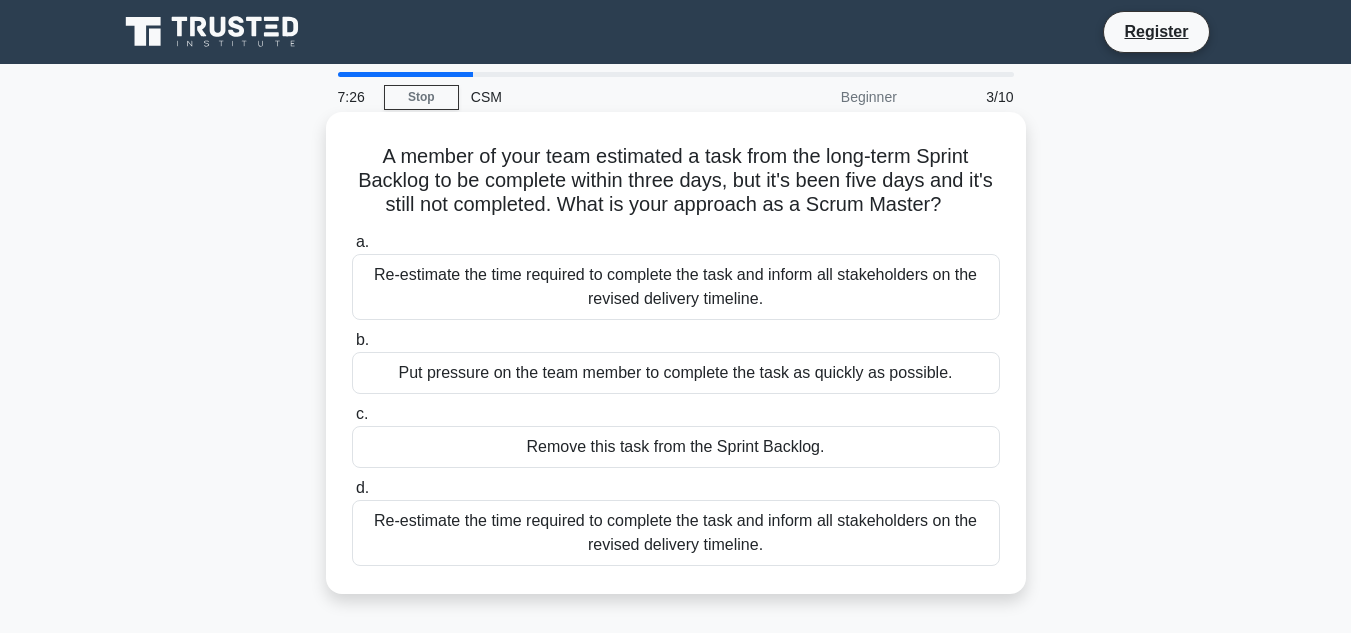 click on "Re-estimate the time required to complete the task and inform all stakeholders on the revised delivery timeline." at bounding box center (676, 533) 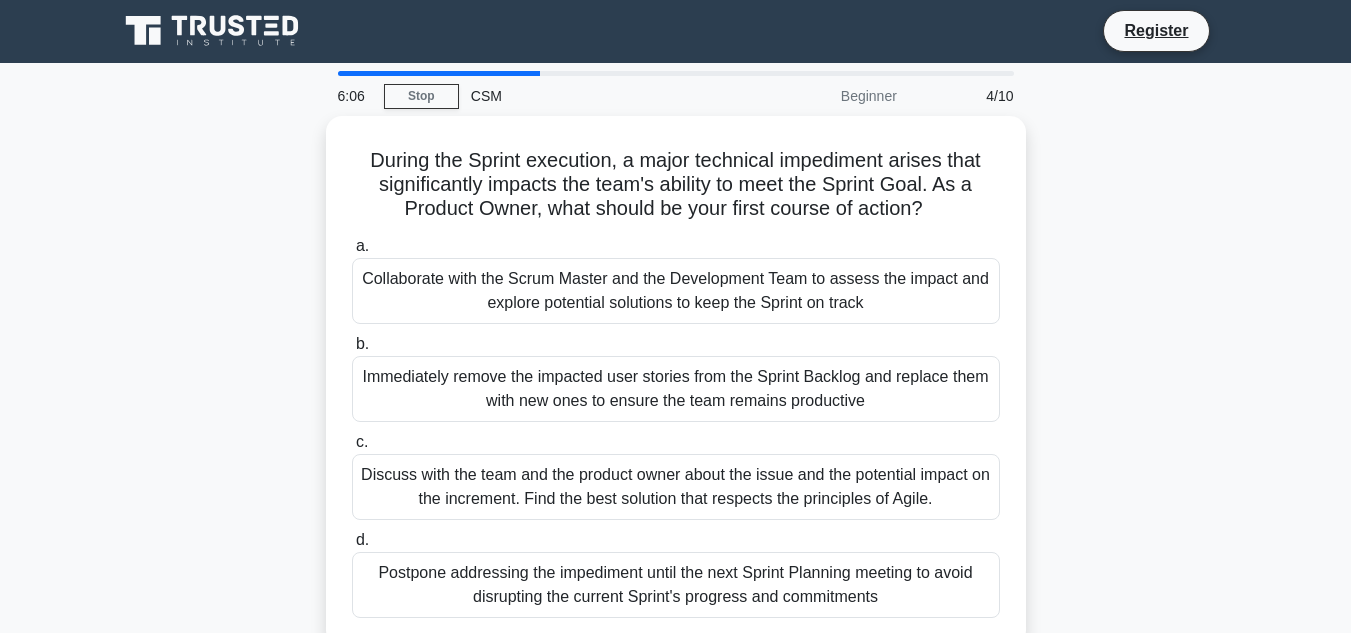scroll, scrollTop: 0, scrollLeft: 0, axis: both 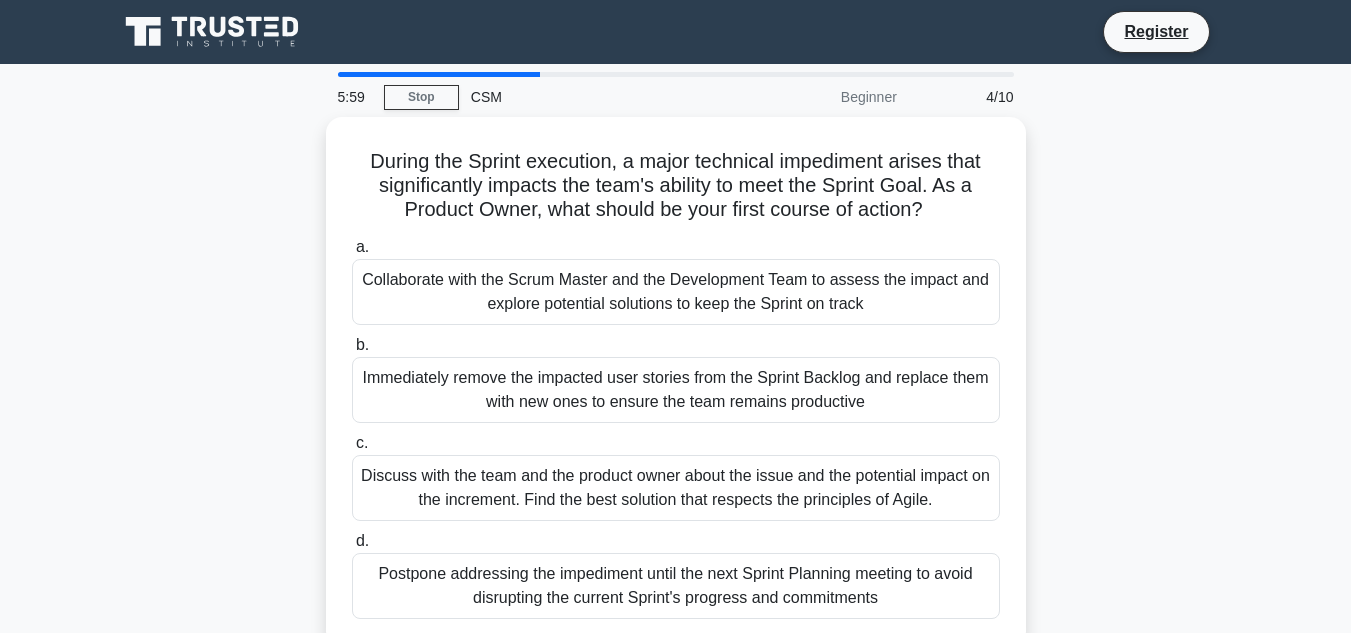 click on "CSM" at bounding box center [596, 97] 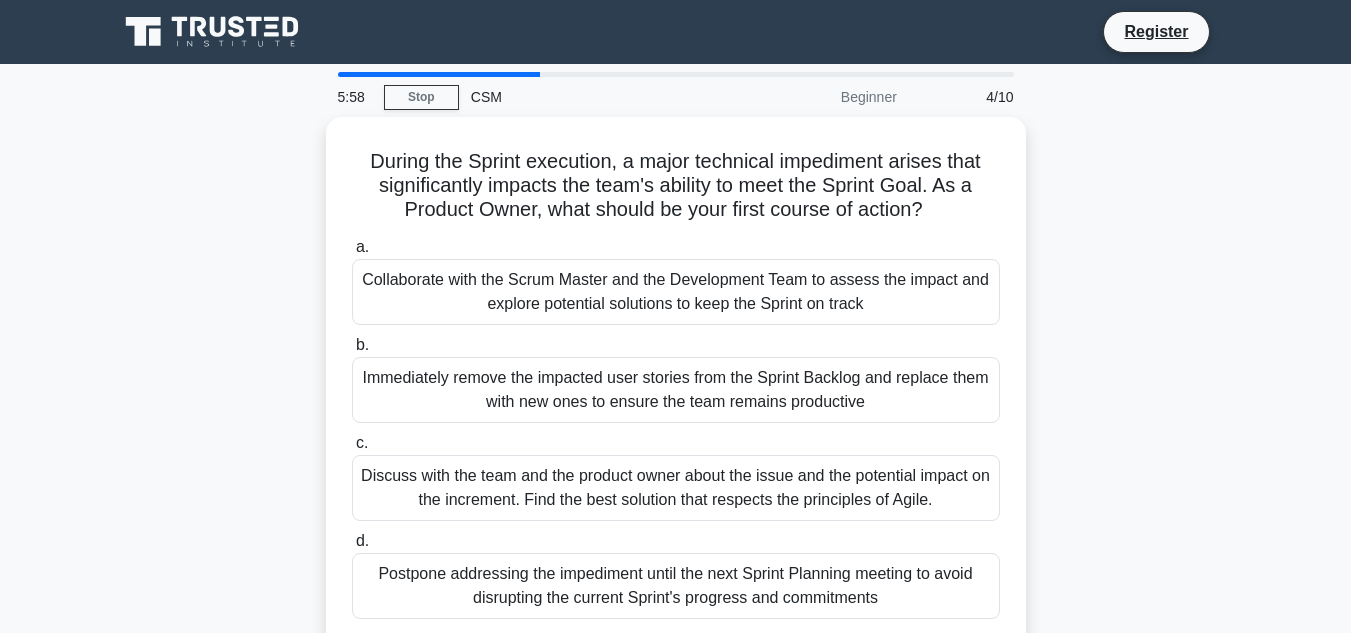 click on "CSM" at bounding box center (596, 97) 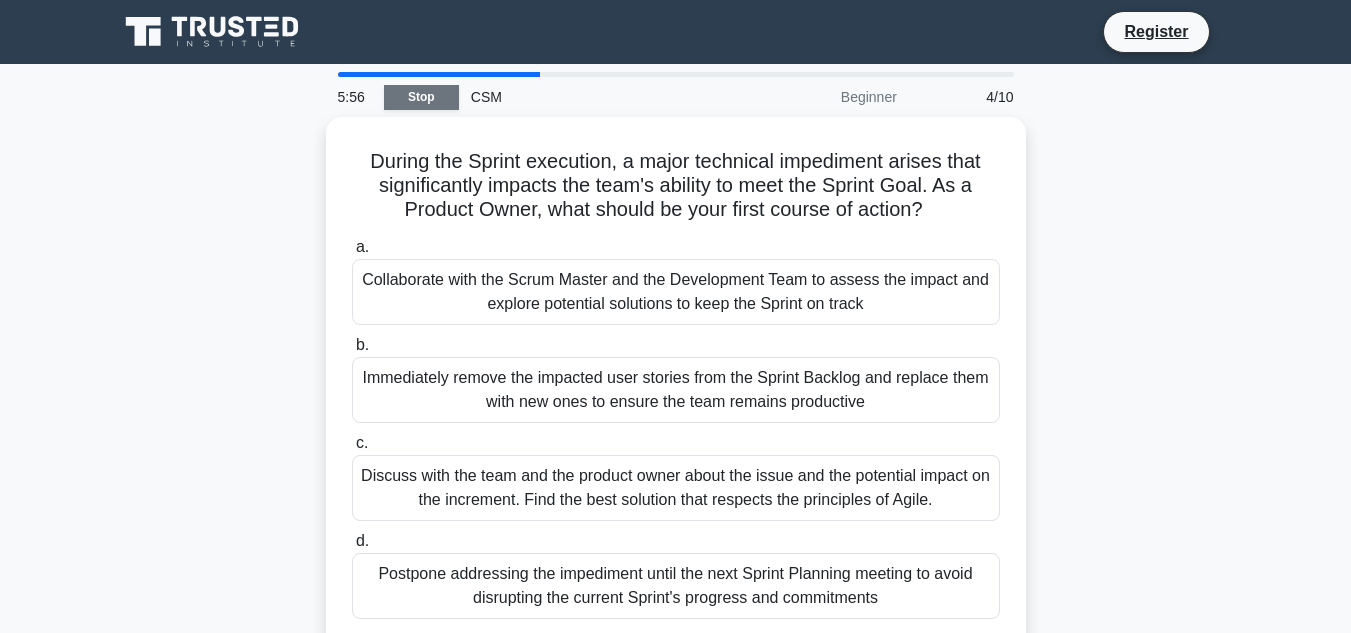 click on "Stop" at bounding box center [421, 97] 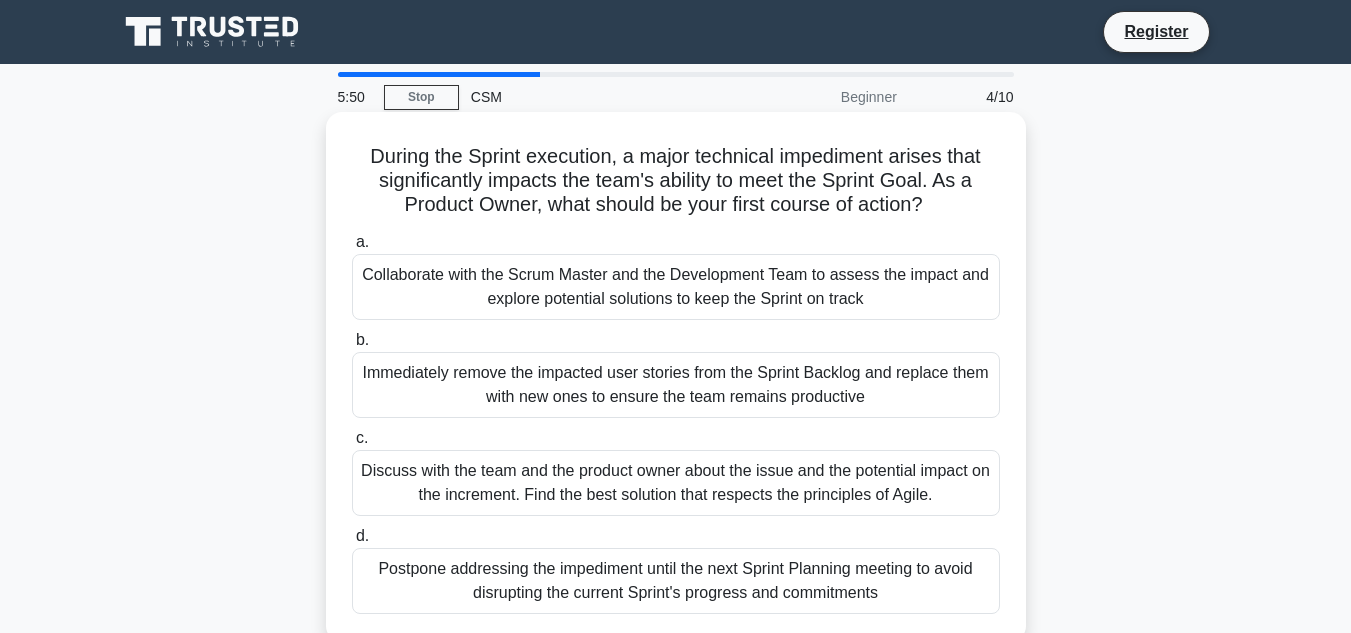 click on "Immediately remove the impacted user stories from the Sprint Backlog and replace them with new ones to ensure the team remains productive" at bounding box center [676, 385] 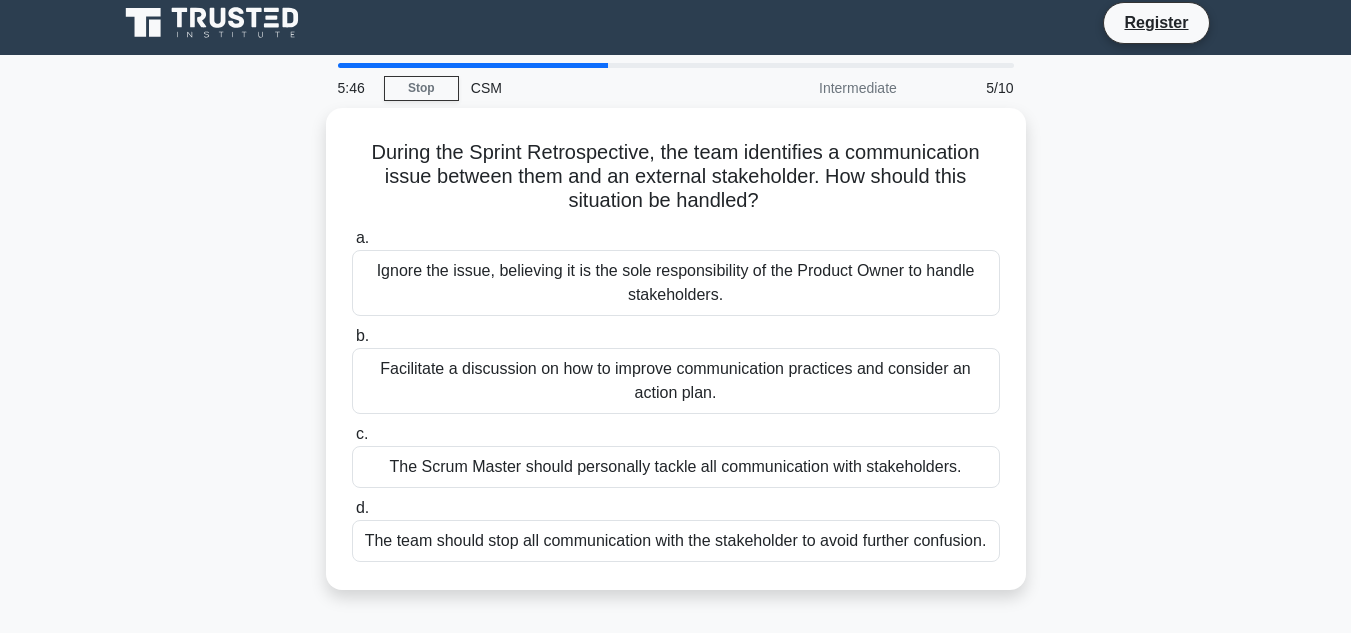scroll, scrollTop: 0, scrollLeft: 0, axis: both 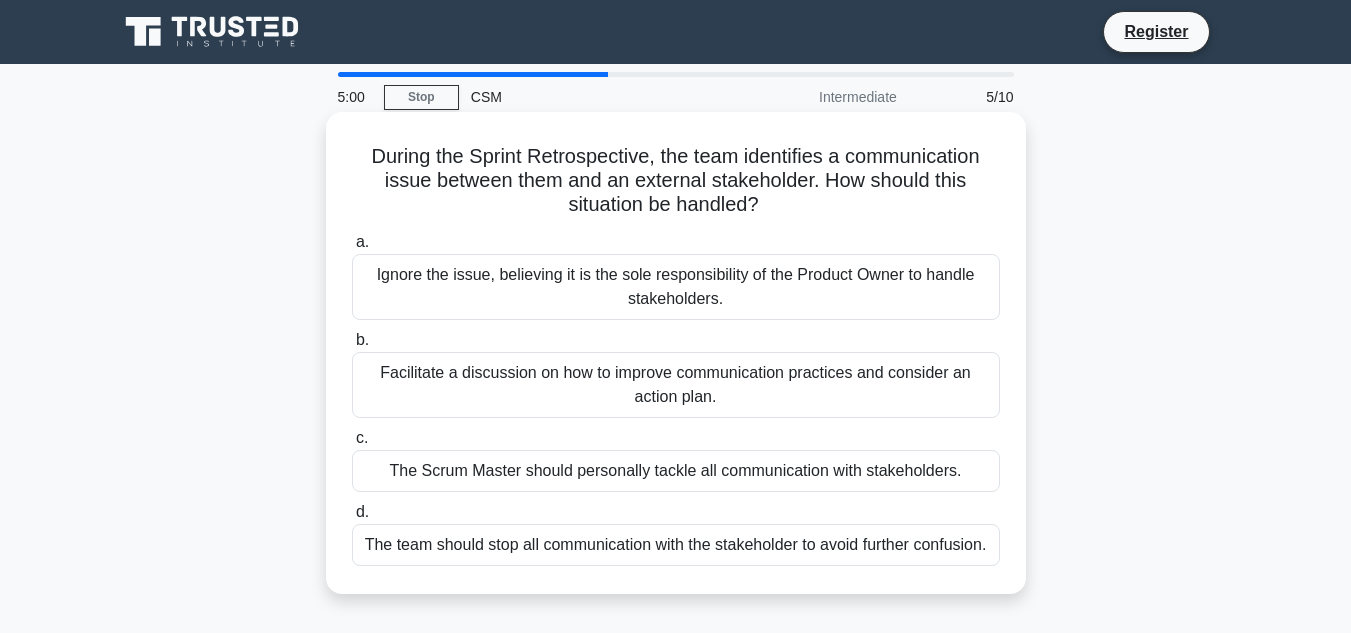 click on "The Scrum Master should personally tackle all communication with stakeholders." at bounding box center [676, 471] 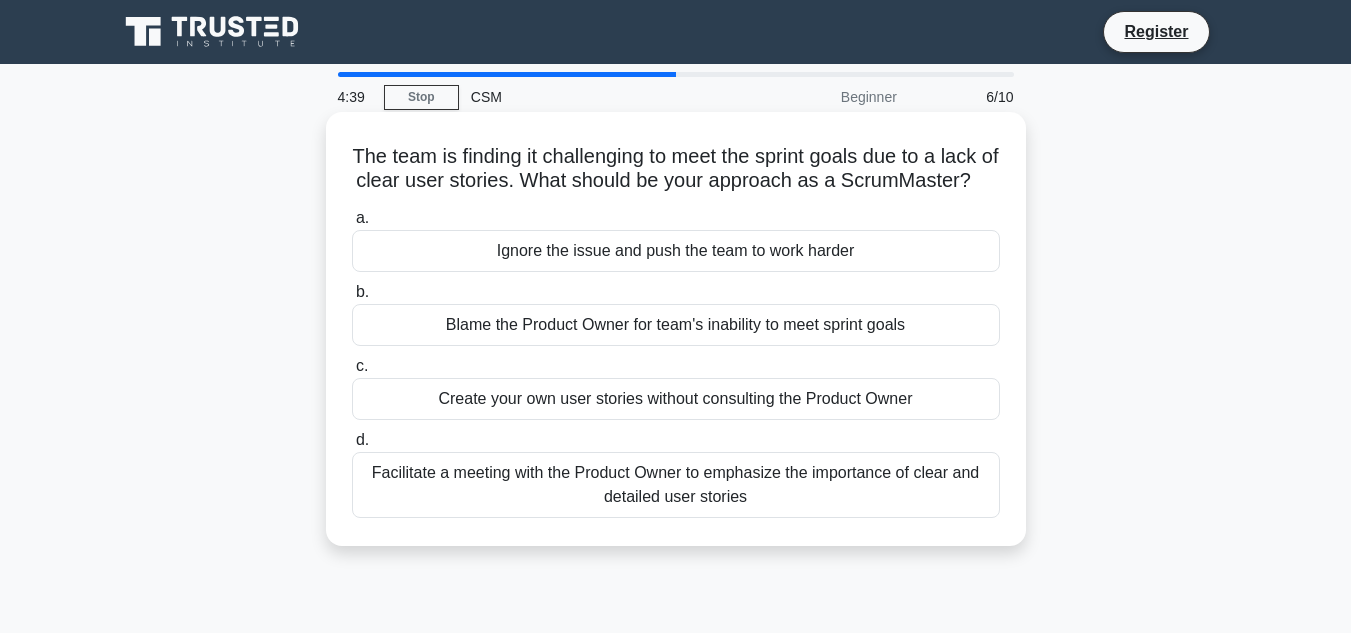 click on "Facilitate a meeting with the Product Owner to emphasize the importance of clear and detailed user stories" at bounding box center [676, 485] 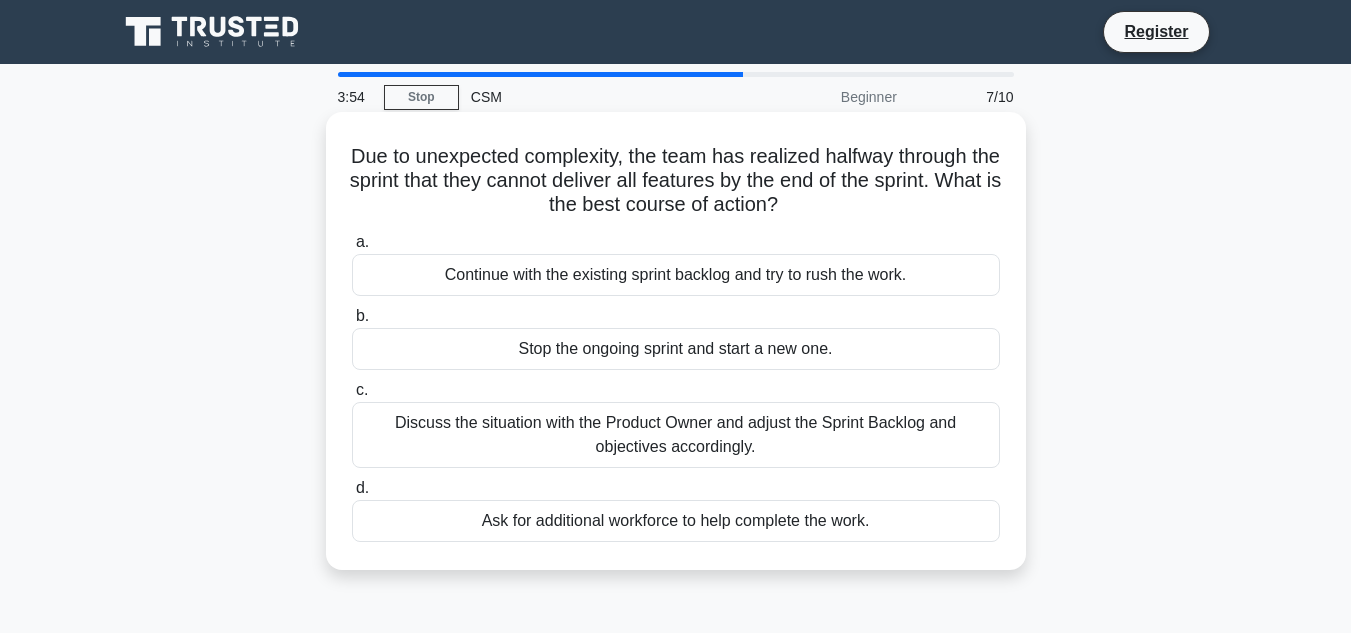 click on "Ask for additional workforce to help complete the work." at bounding box center (676, 521) 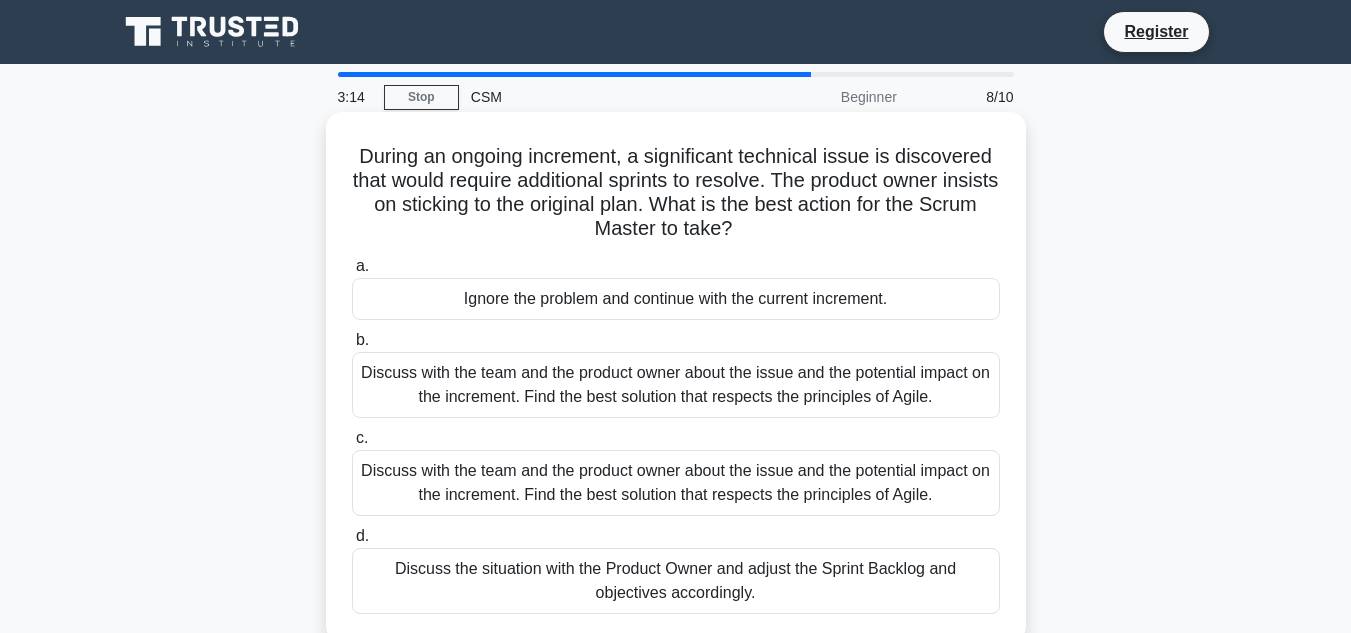 click on "Discuss with the team and the product owner about the issue and the potential impact on the increment. Find the best solution that respects the principles of Agile." at bounding box center [676, 483] 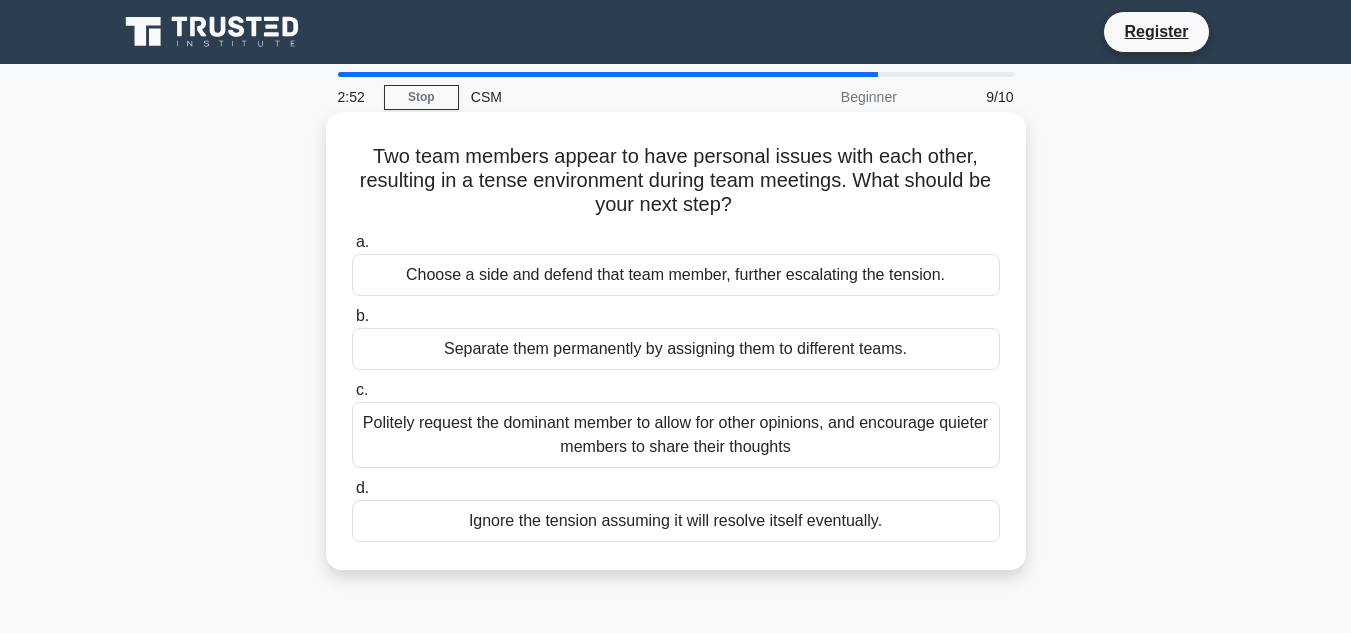 click on "Politely request the dominant member to allow for other opinions, and encourage quieter members to share their thoughts" at bounding box center (676, 435) 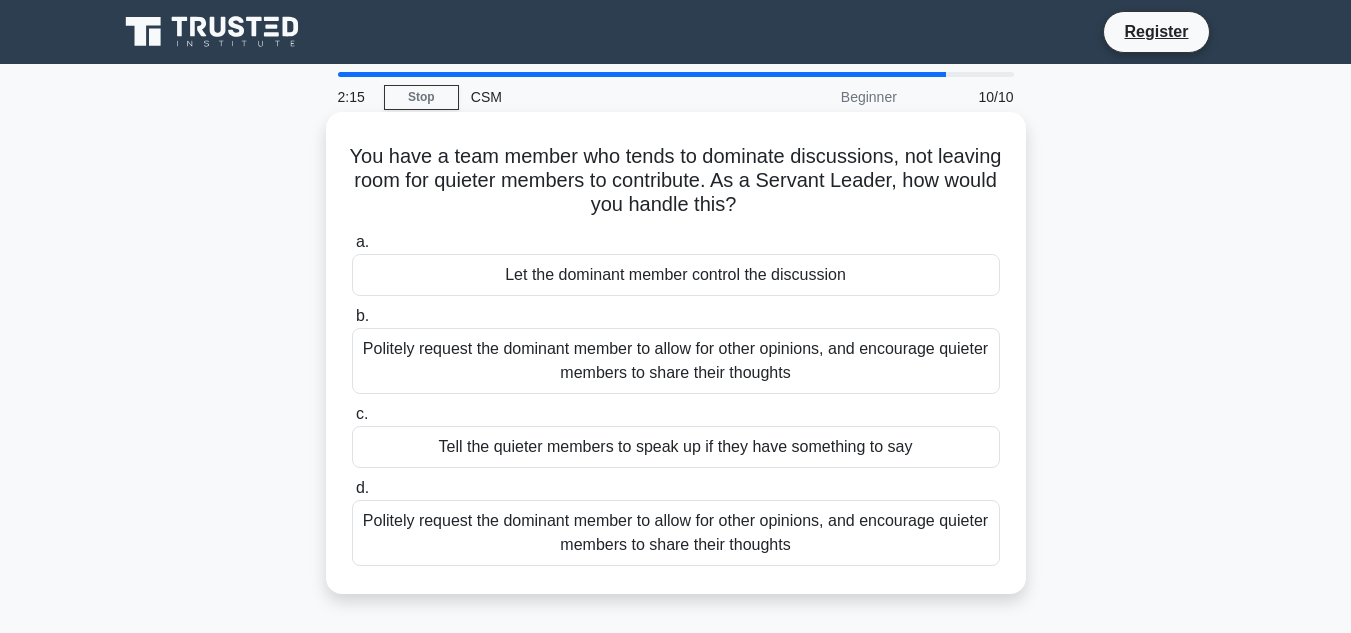 click on "Politely request the dominant member to allow for other opinions, and encourage quieter members to share their thoughts" at bounding box center [676, 533] 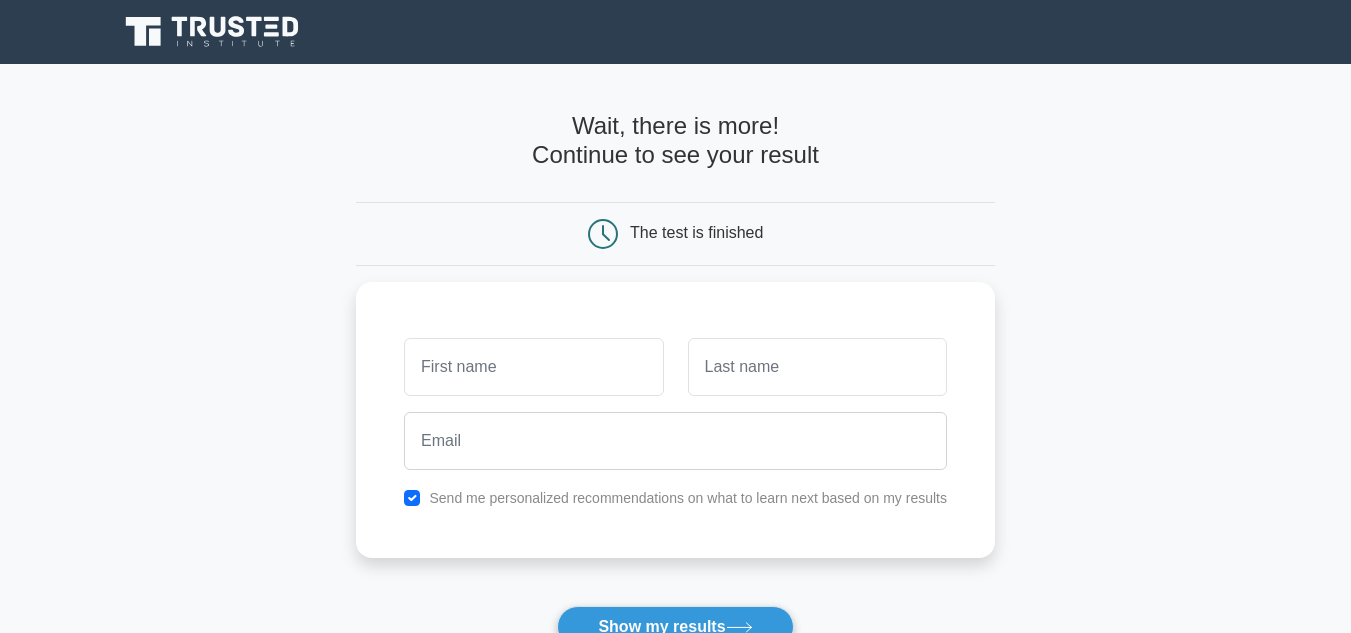 scroll, scrollTop: 0, scrollLeft: 0, axis: both 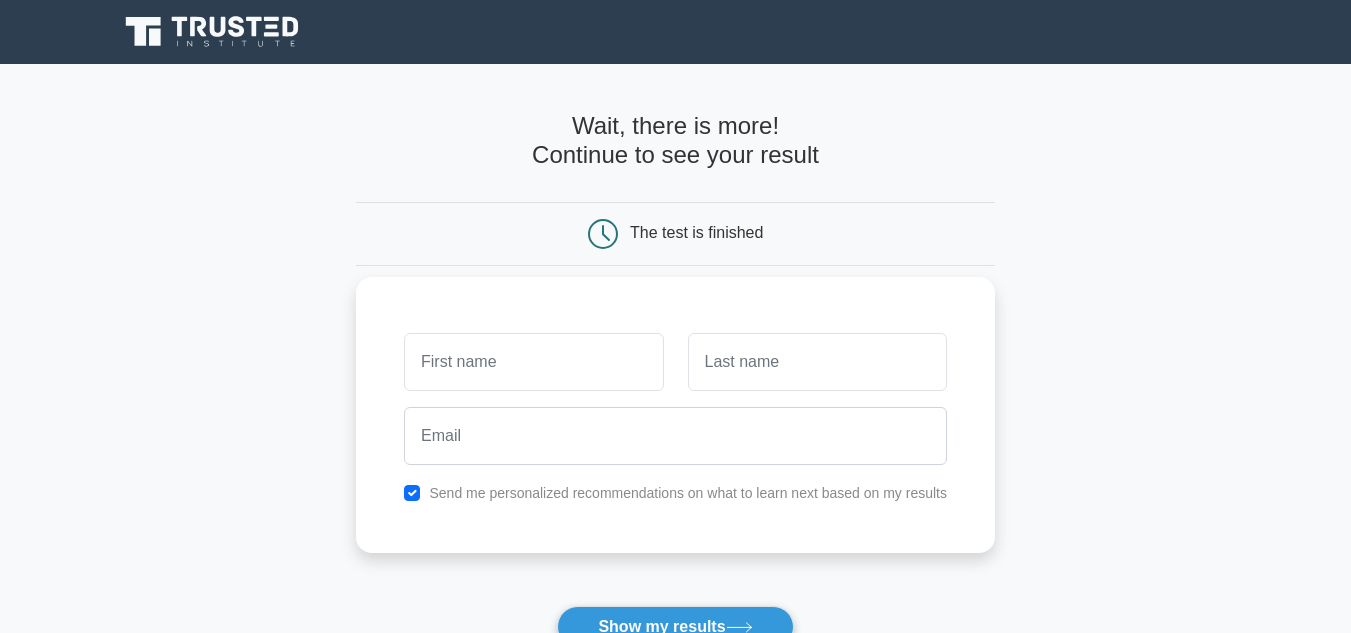 click at bounding box center (533, 362) 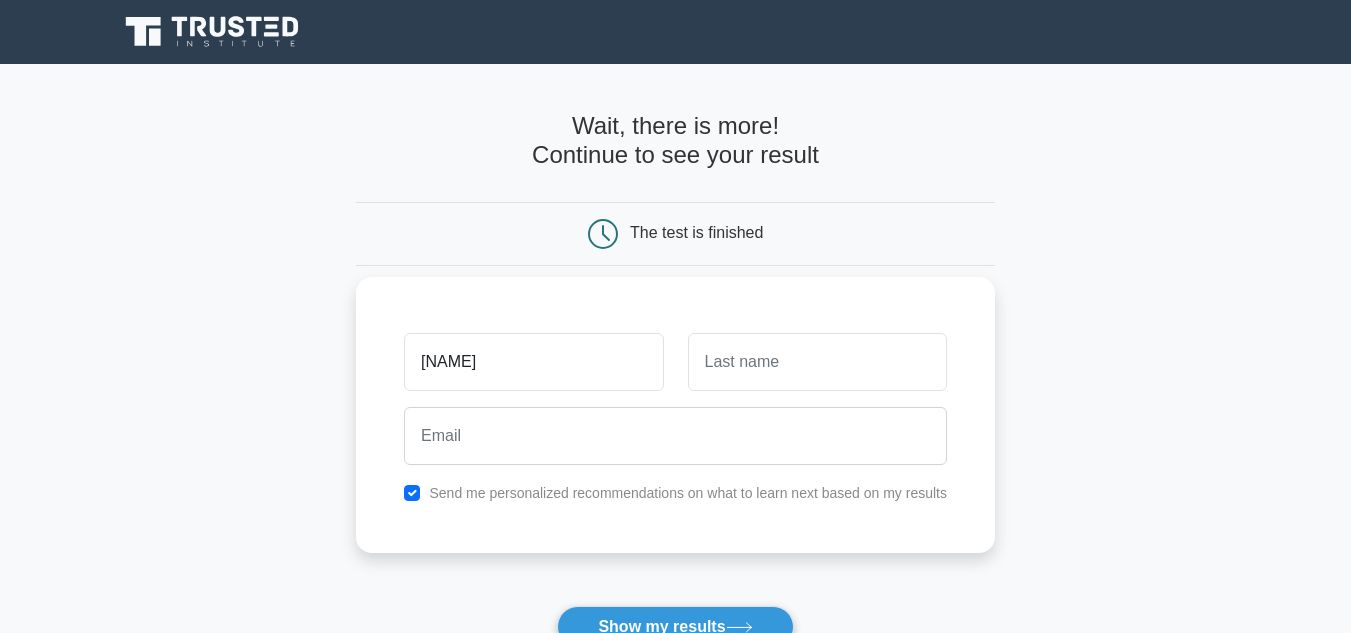 type on "Faran" 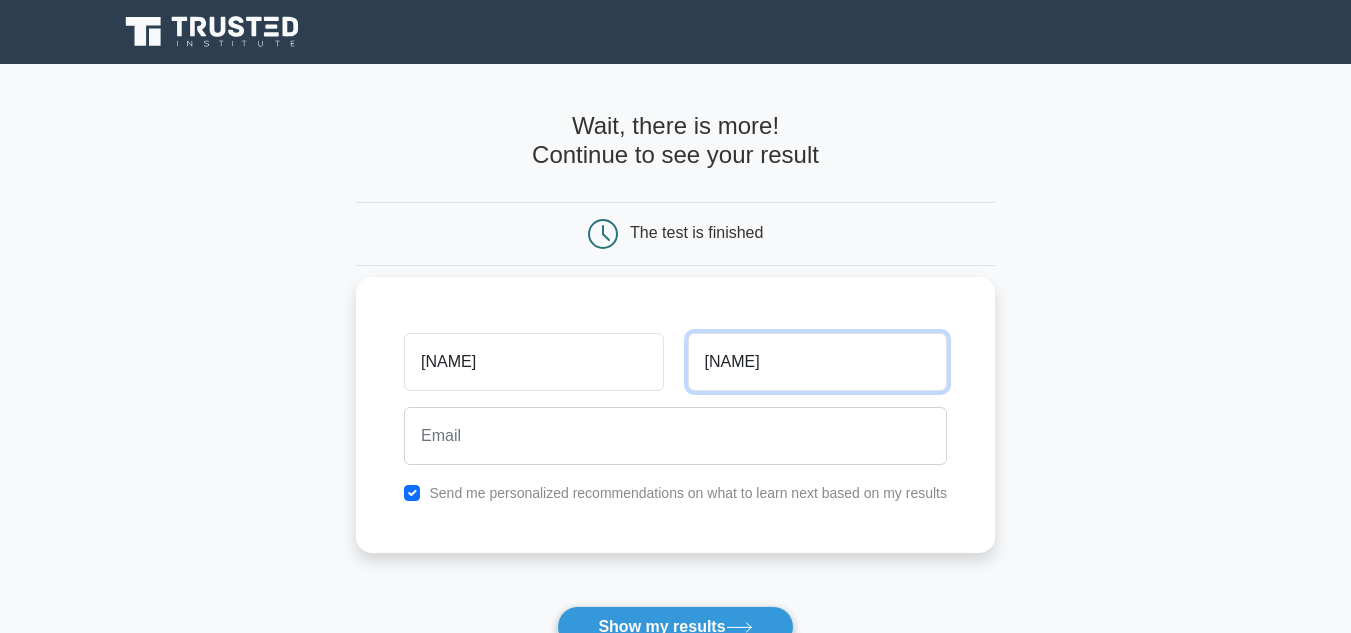 type on "Qayyum" 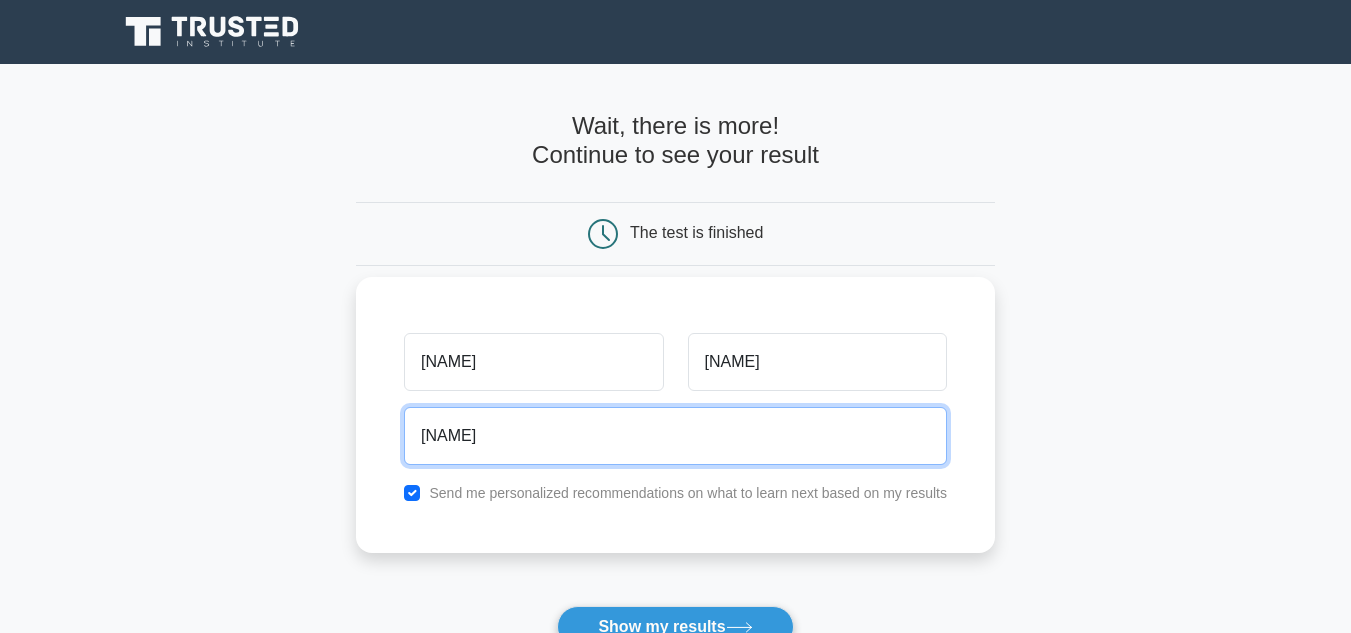 type on "faranqayyumiu@gmail.com" 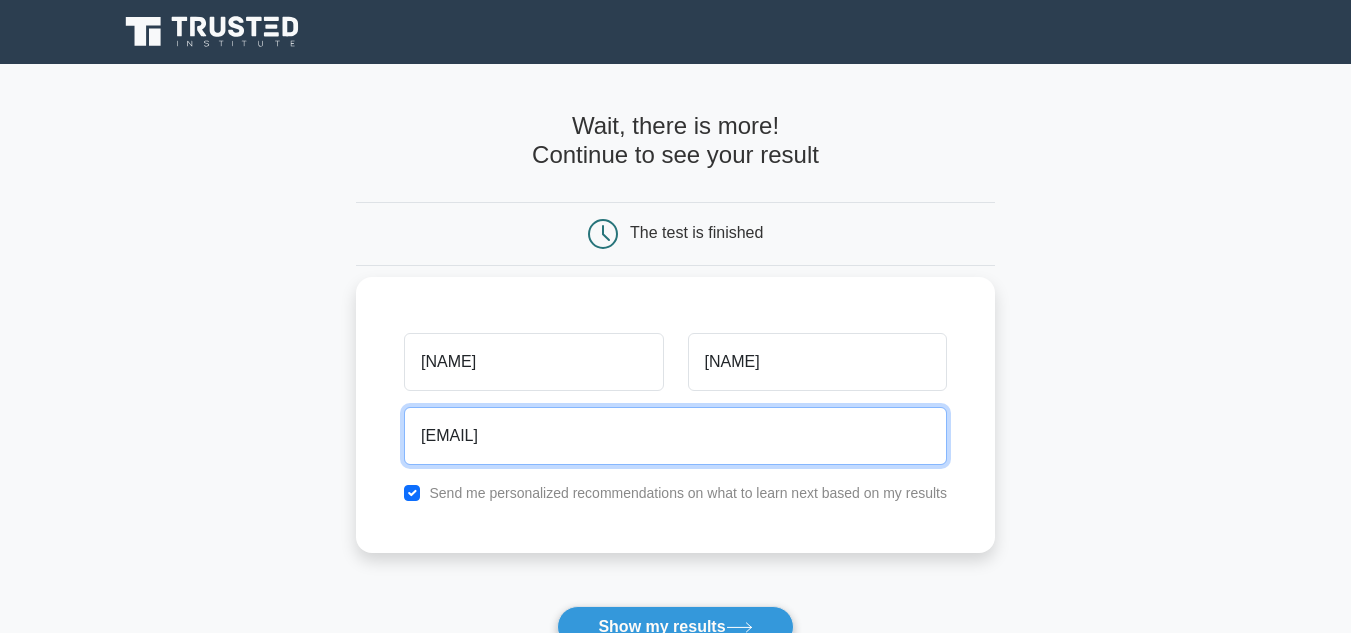 scroll, scrollTop: 200, scrollLeft: 0, axis: vertical 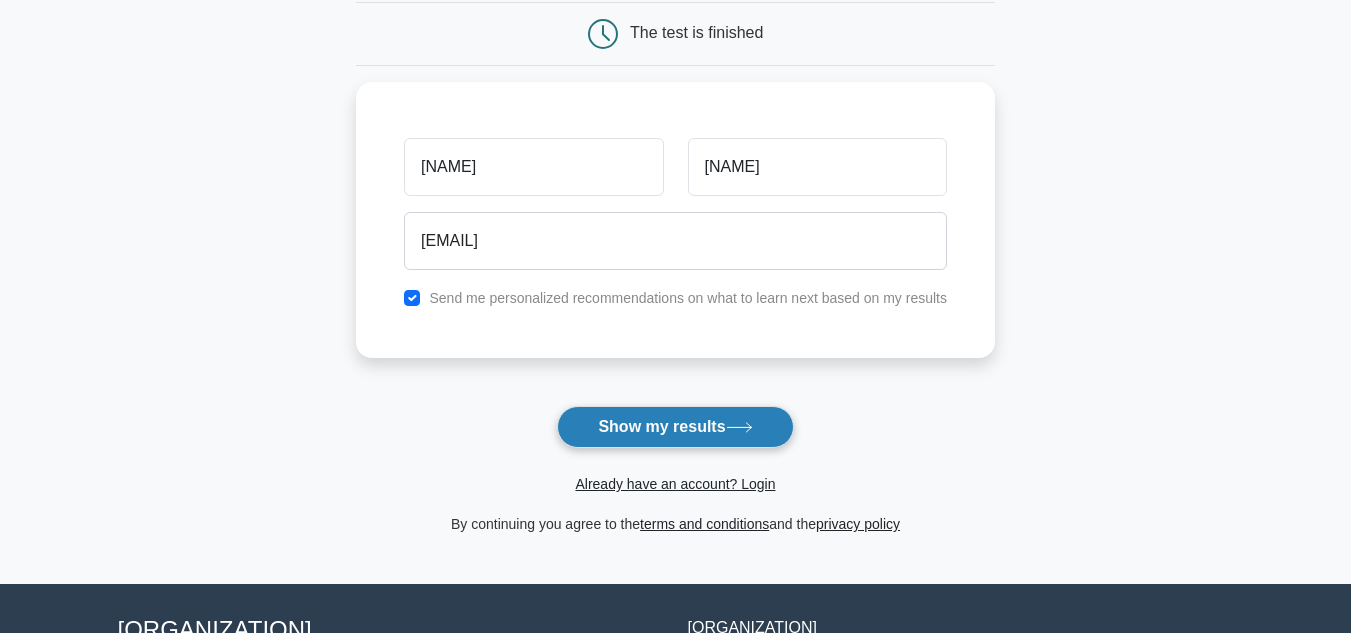 click on "Show my results" at bounding box center (675, 427) 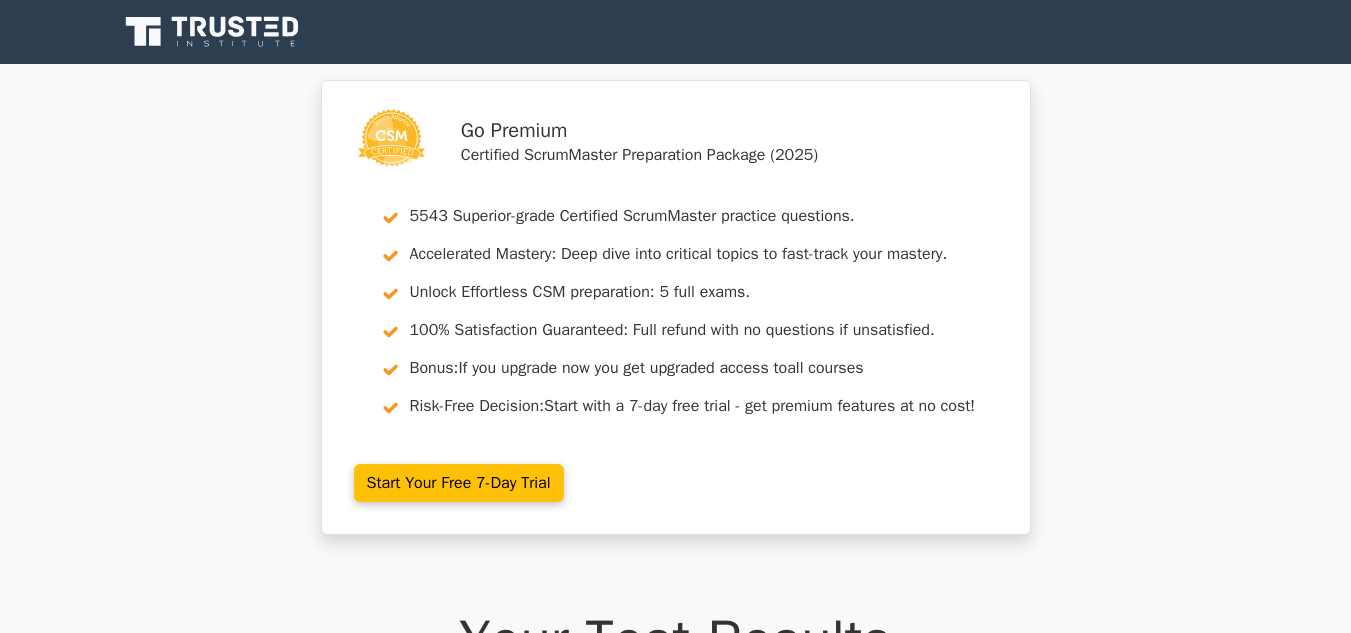 scroll, scrollTop: 0, scrollLeft: 0, axis: both 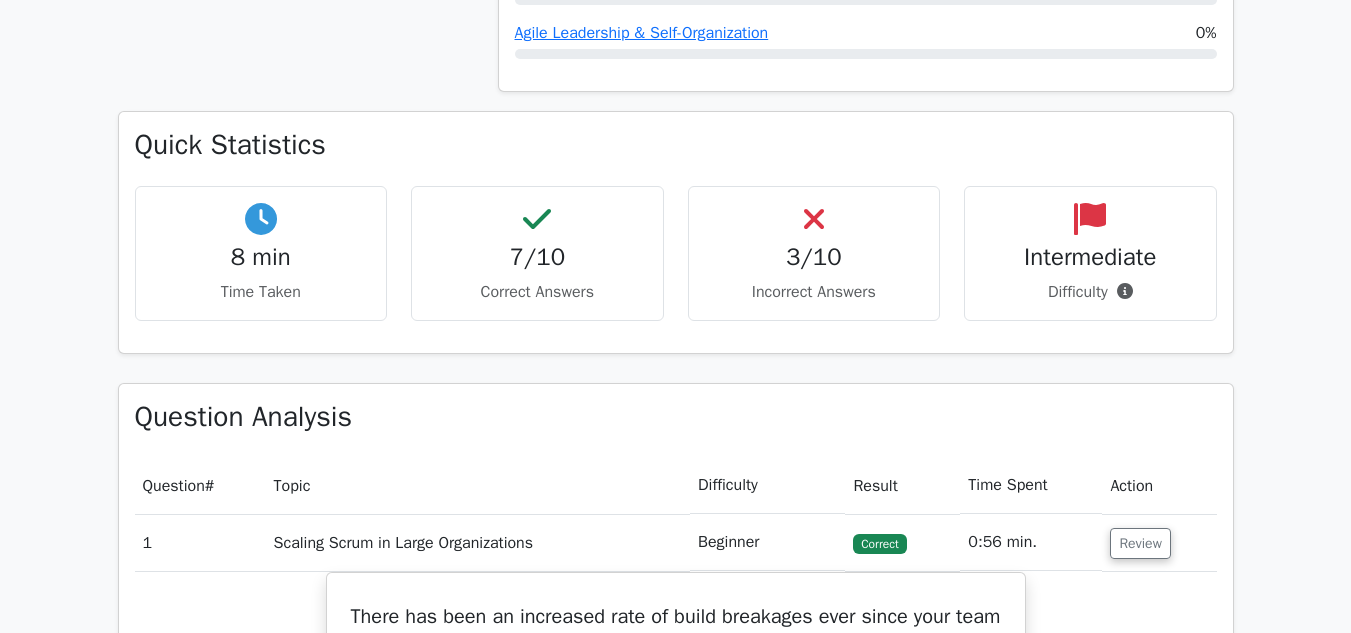 click on "Correct Answers" at bounding box center (261, 292) 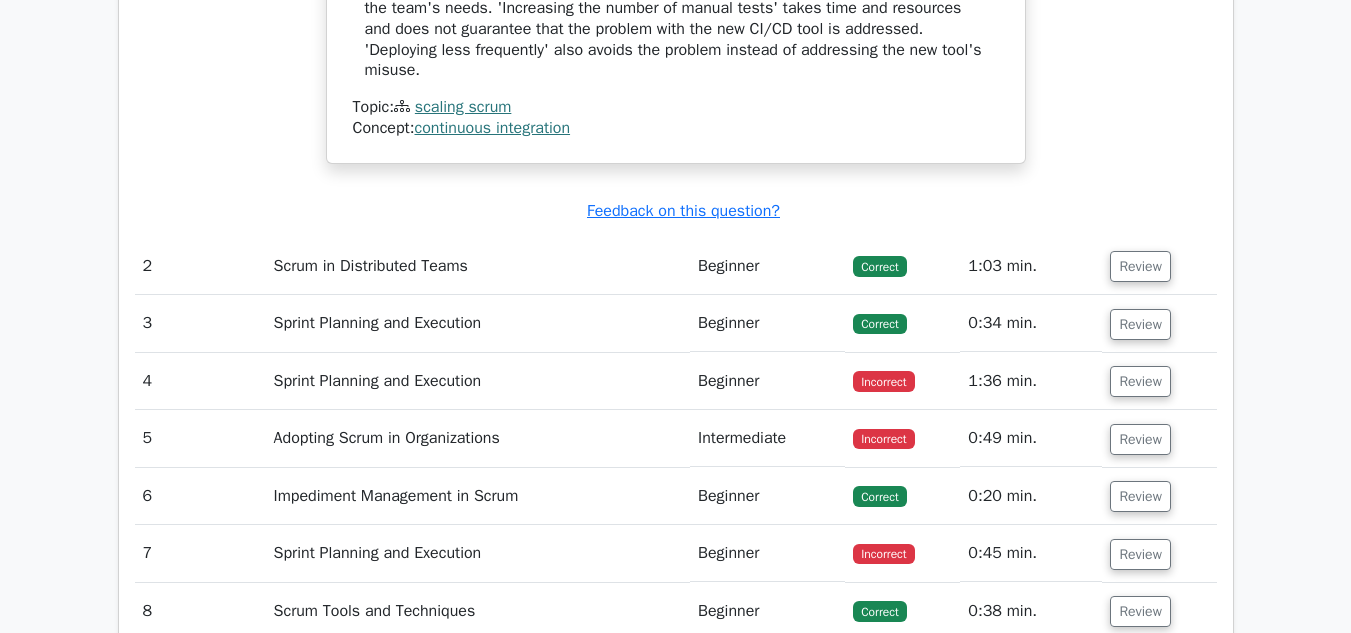 scroll, scrollTop: 2500, scrollLeft: 0, axis: vertical 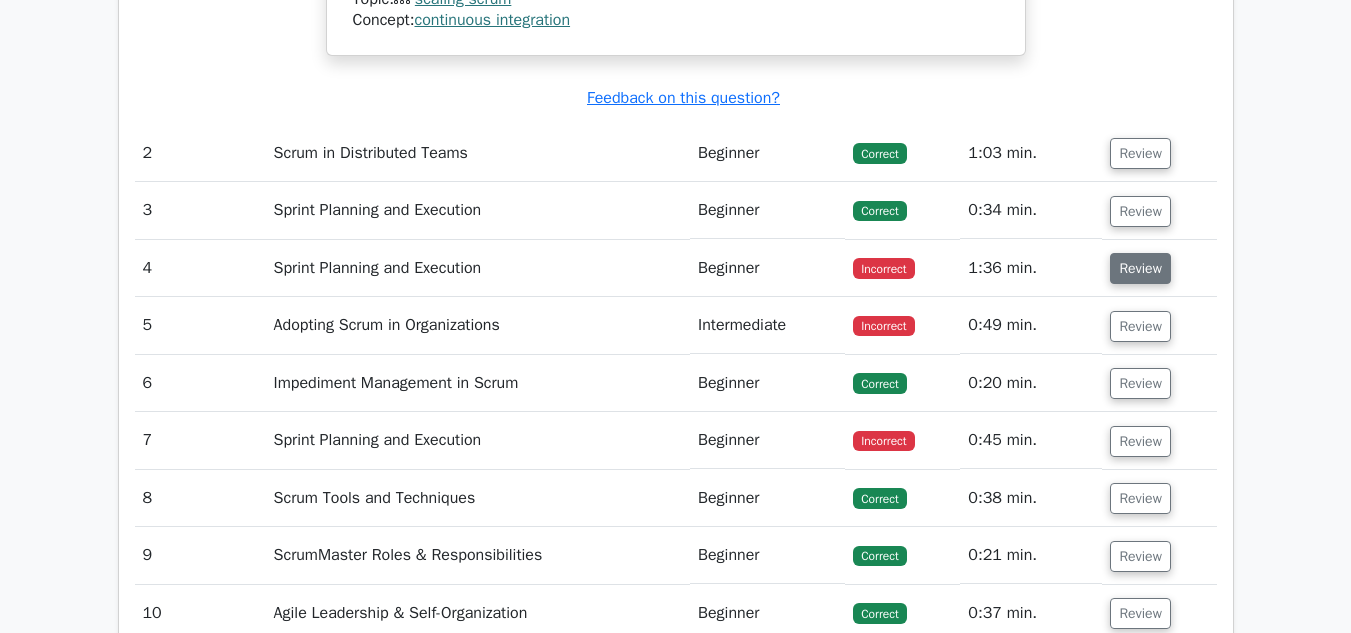 click on "Review" at bounding box center [1140, 268] 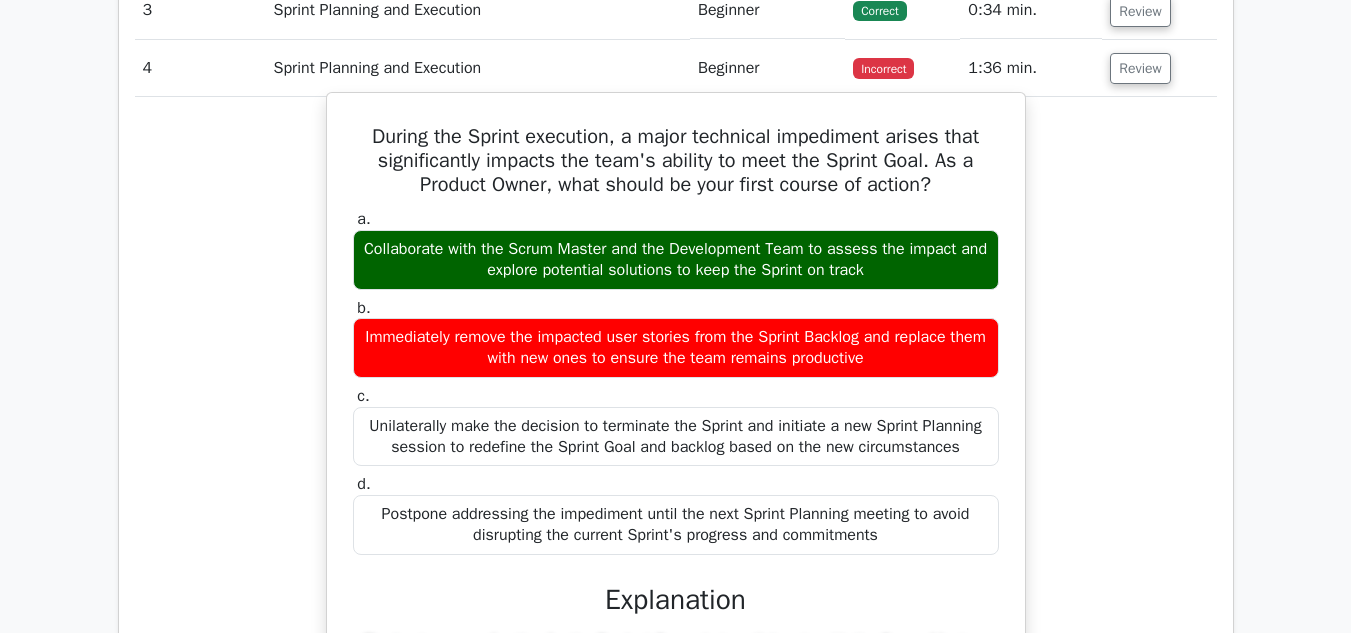 scroll, scrollTop: 2600, scrollLeft: 0, axis: vertical 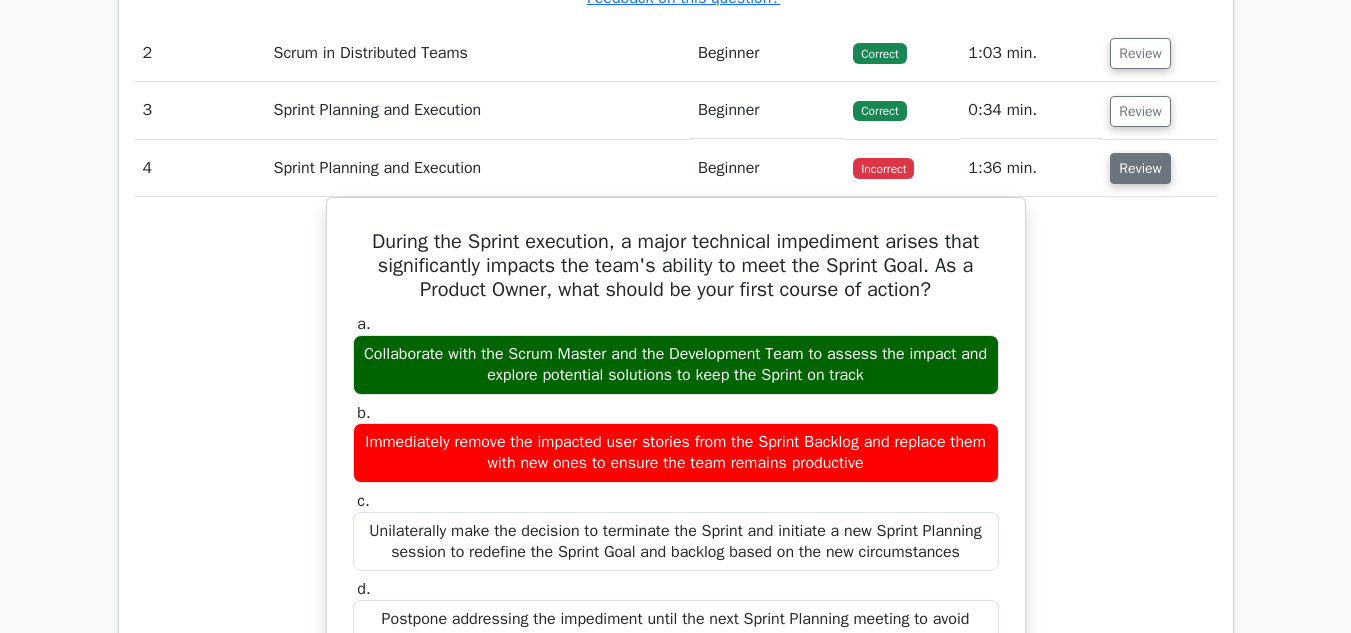 click on "Review" at bounding box center (1140, 168) 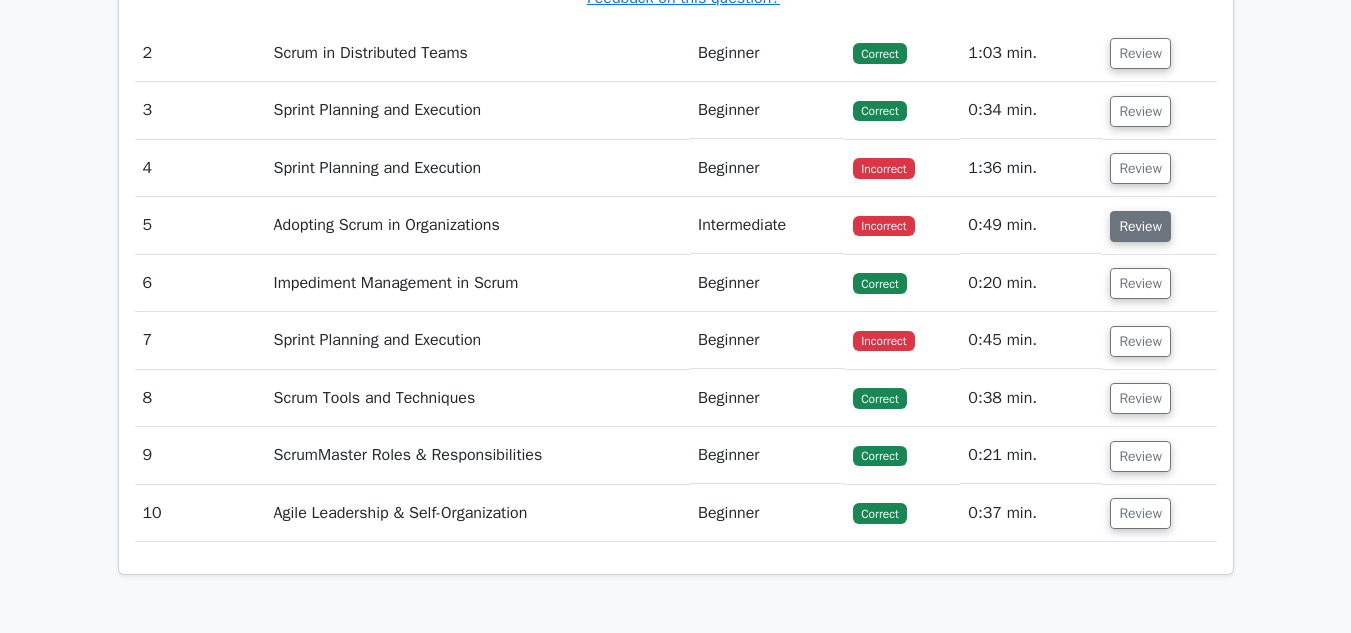 click on "Review" at bounding box center [1140, 226] 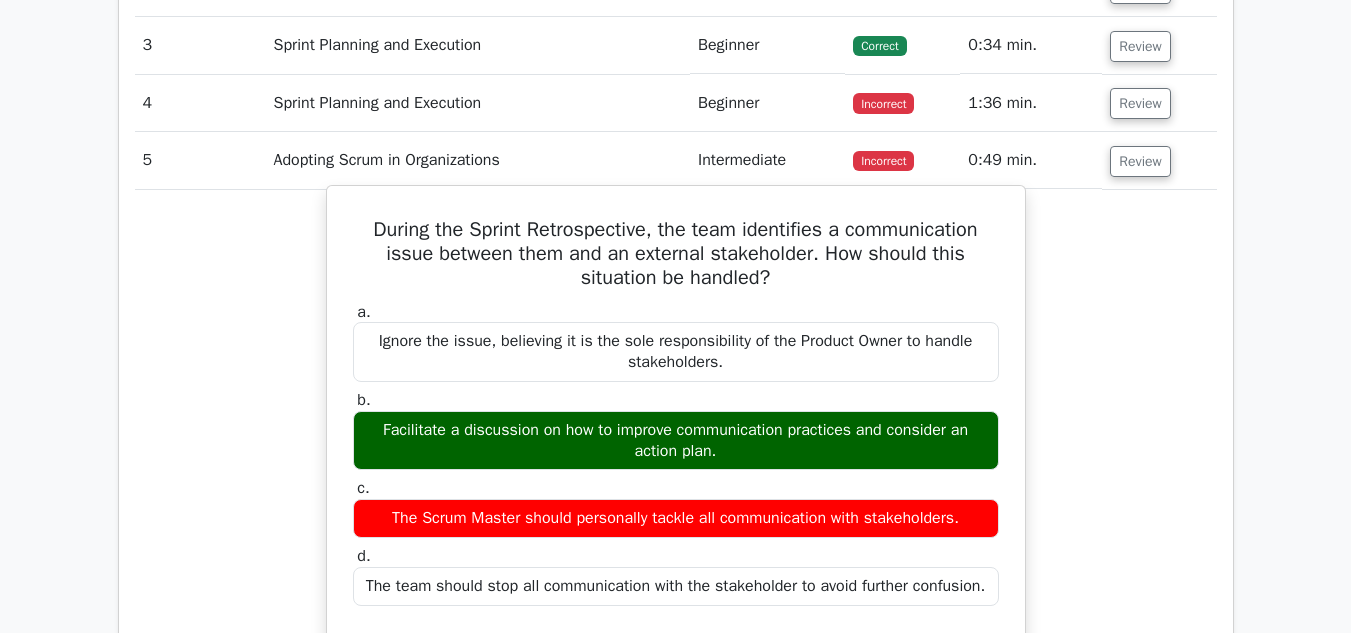 scroll, scrollTop: 2700, scrollLeft: 0, axis: vertical 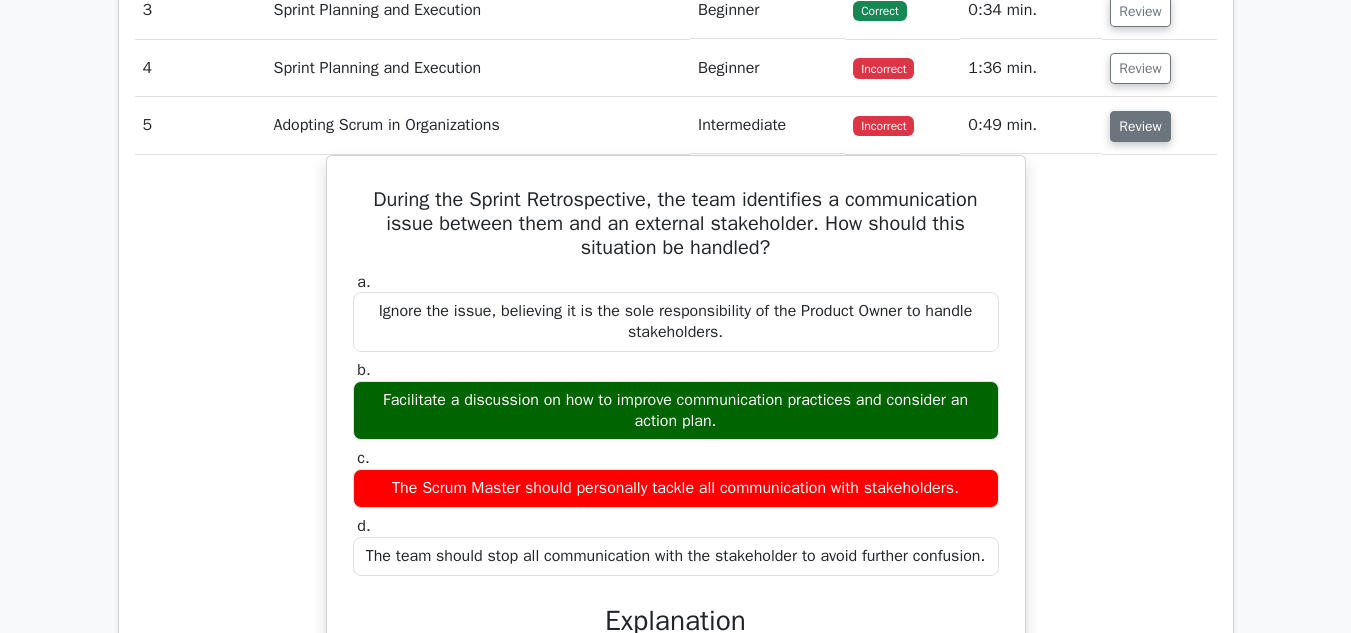 click on "Review" at bounding box center (1140, 126) 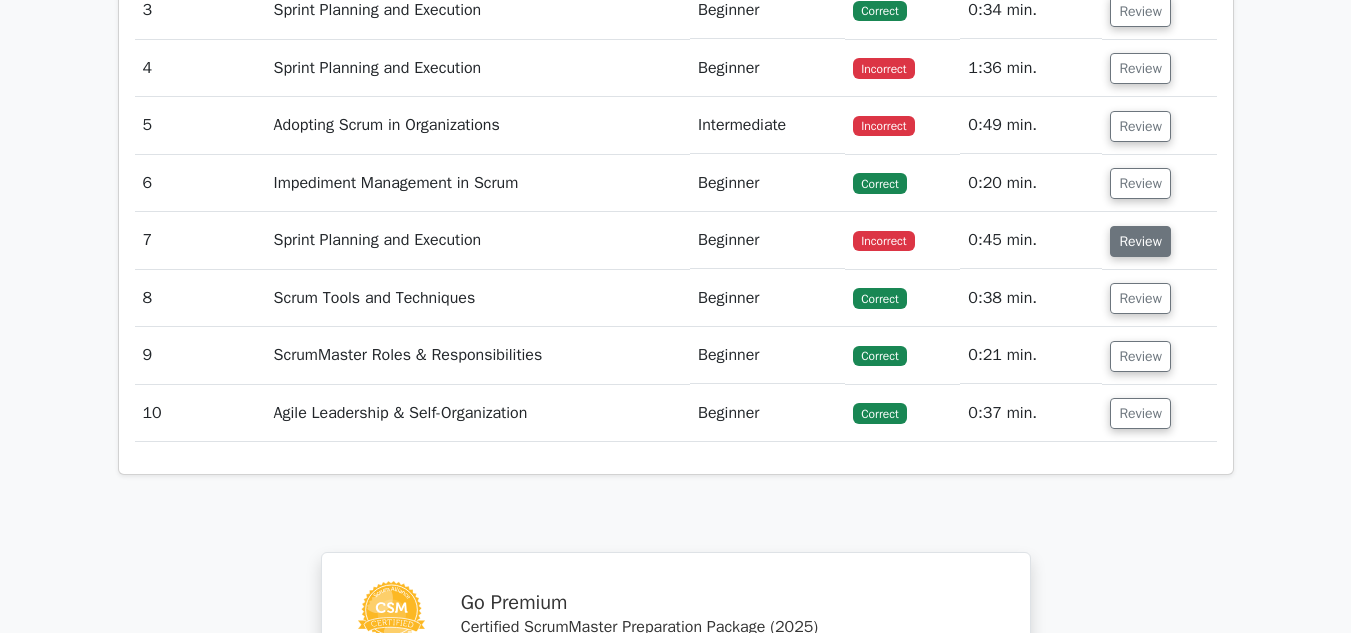 click on "Review" at bounding box center [1140, 241] 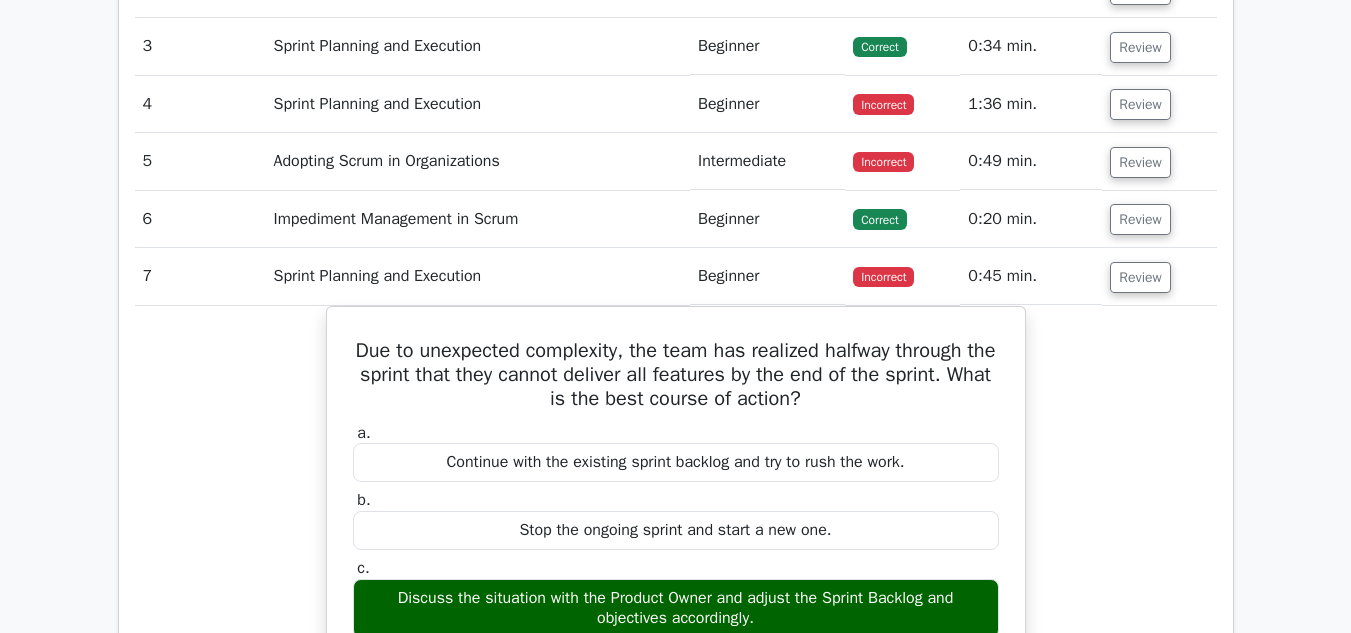 scroll, scrollTop: 2600, scrollLeft: 0, axis: vertical 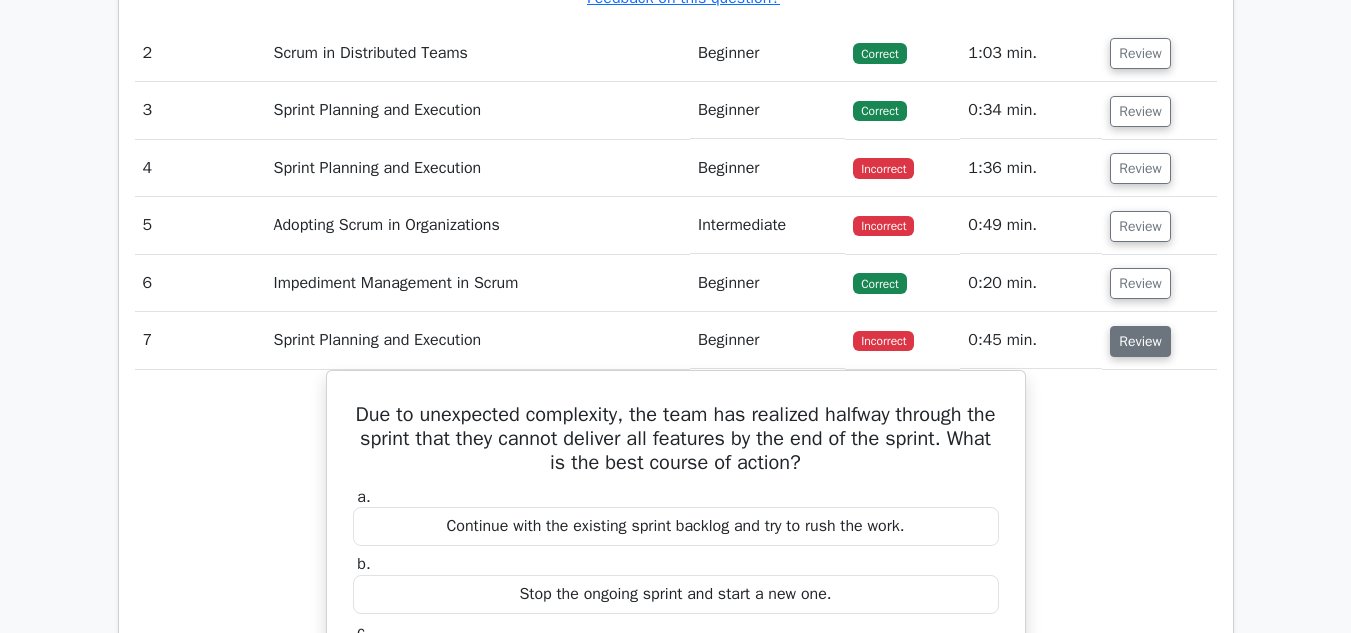 click on "Review" at bounding box center [1140, 341] 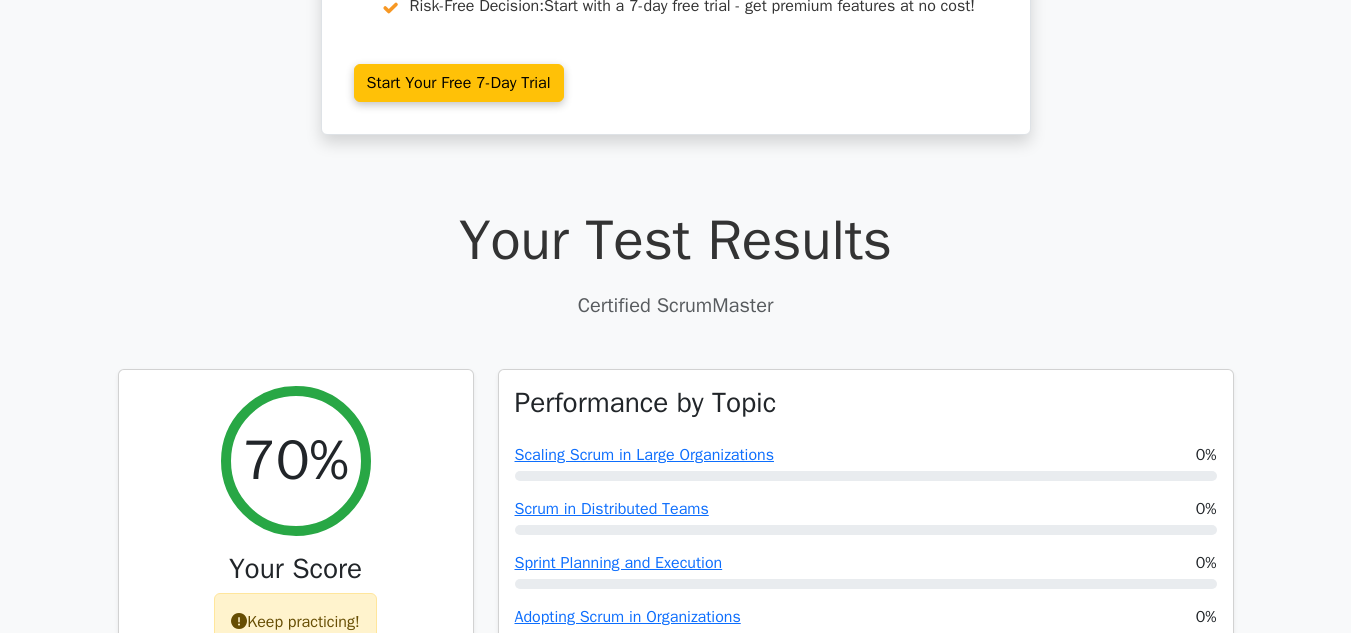 scroll, scrollTop: 0, scrollLeft: 0, axis: both 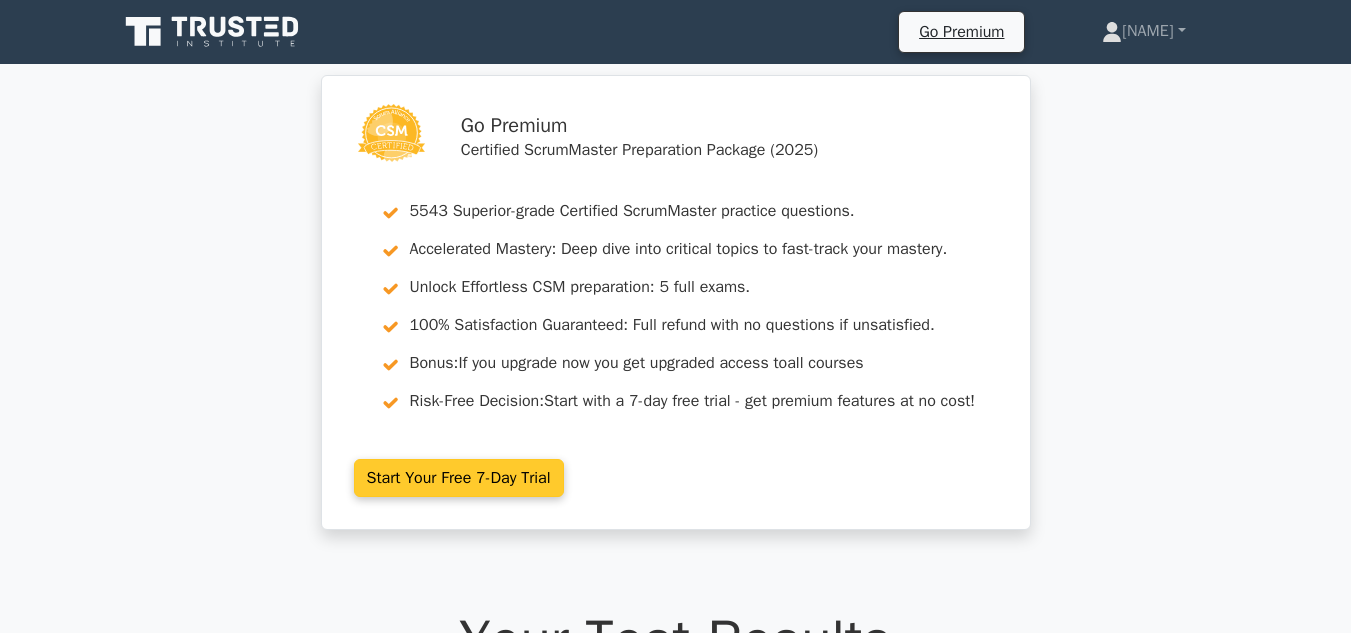 click on "Start Your Free 7-Day Trial" at bounding box center (459, 478) 